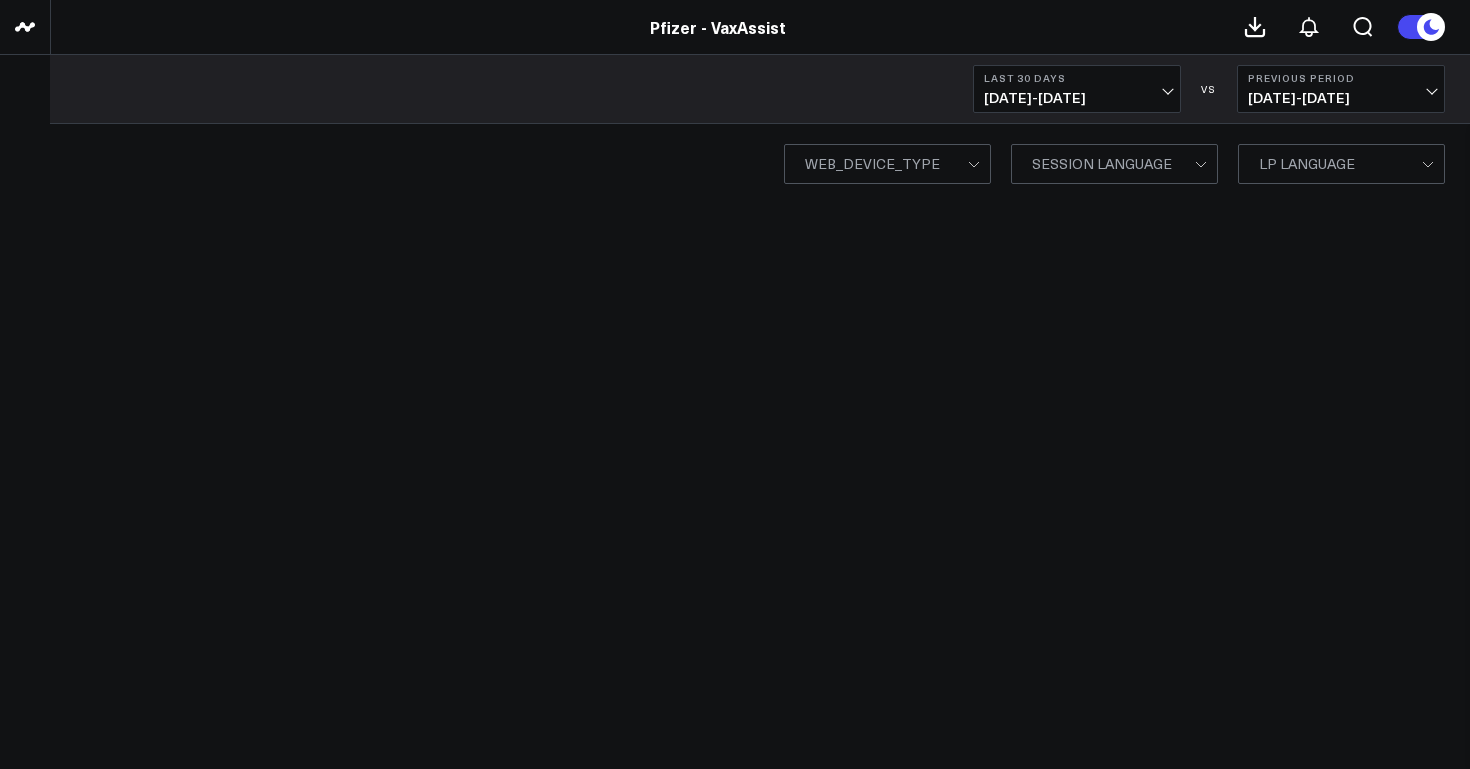 scroll, scrollTop: 0, scrollLeft: 0, axis: both 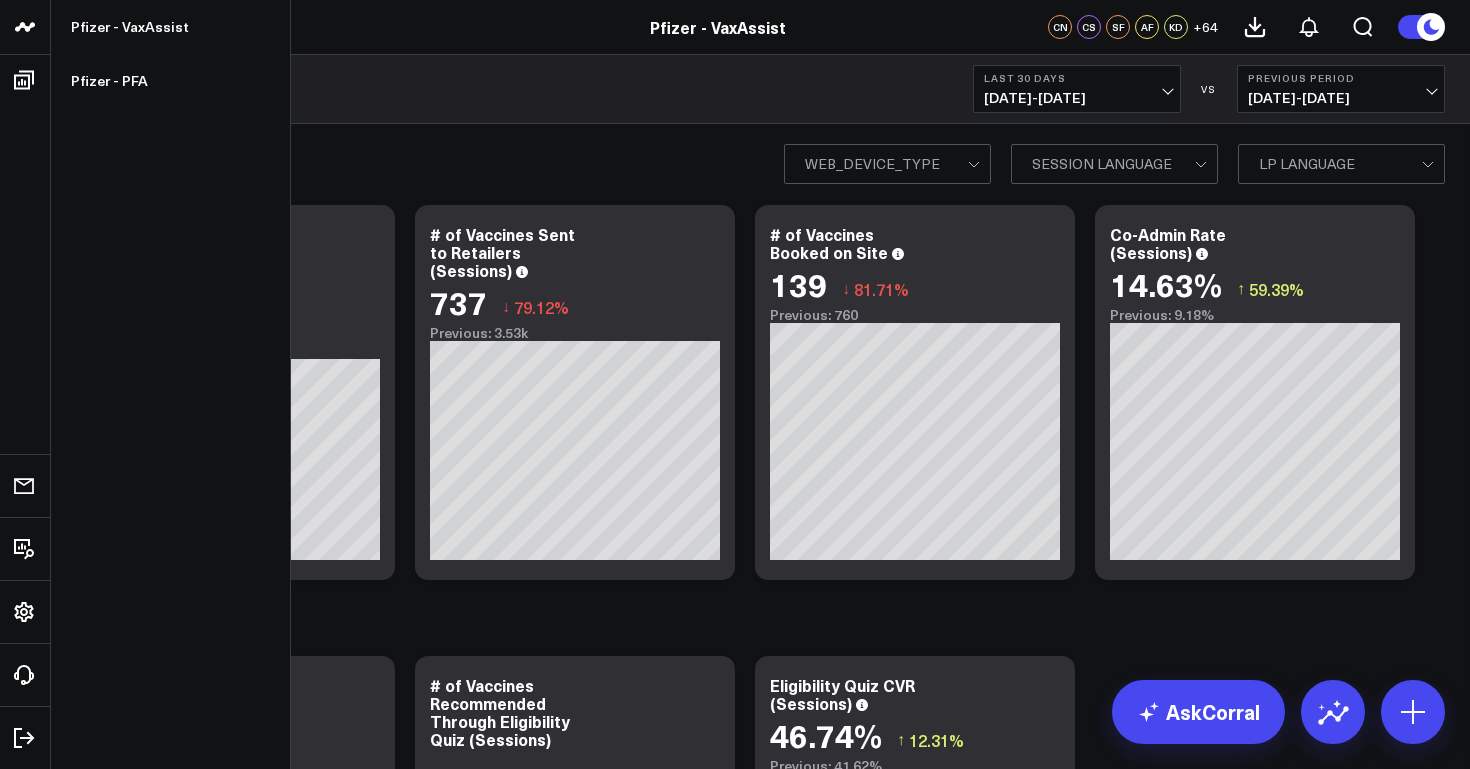 click 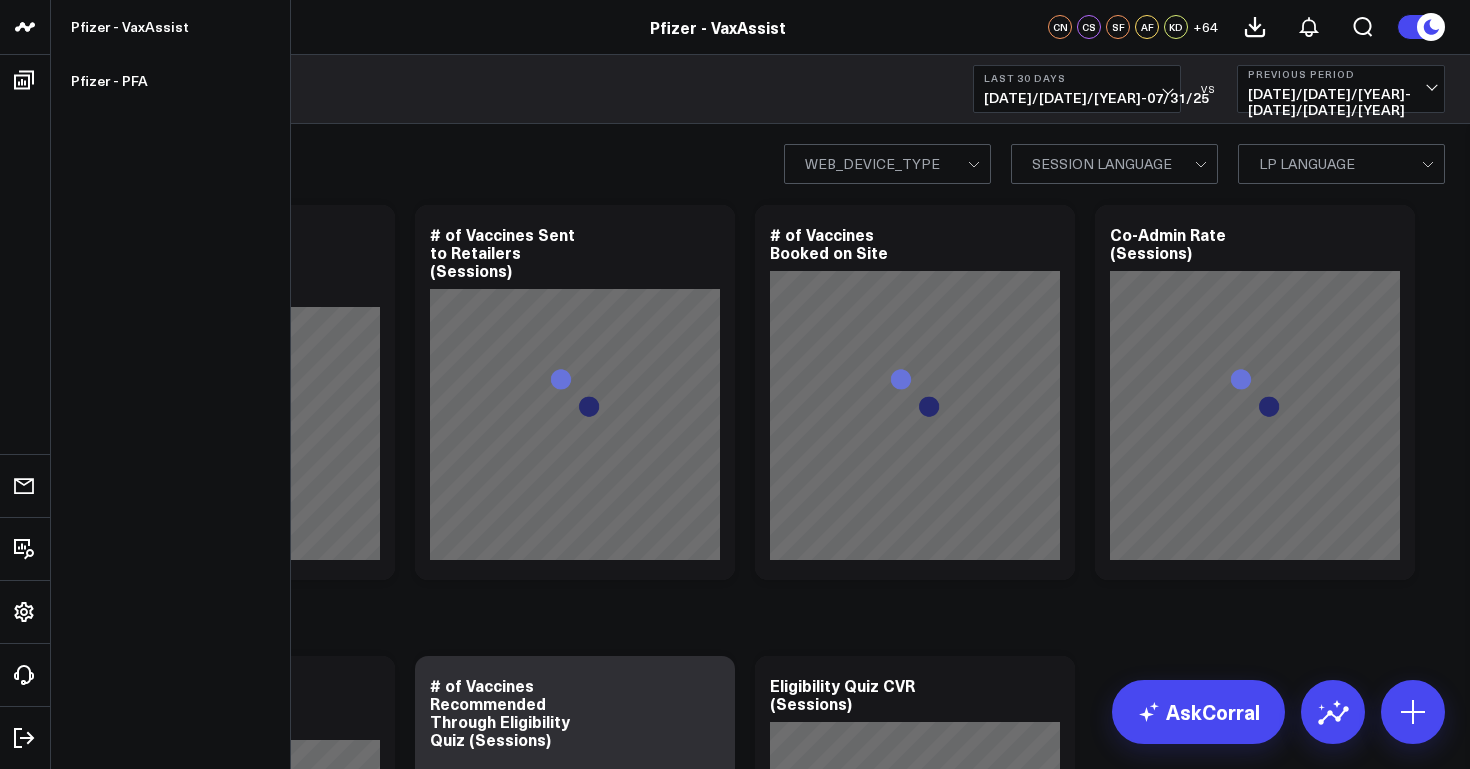 scroll, scrollTop: 0, scrollLeft: 0, axis: both 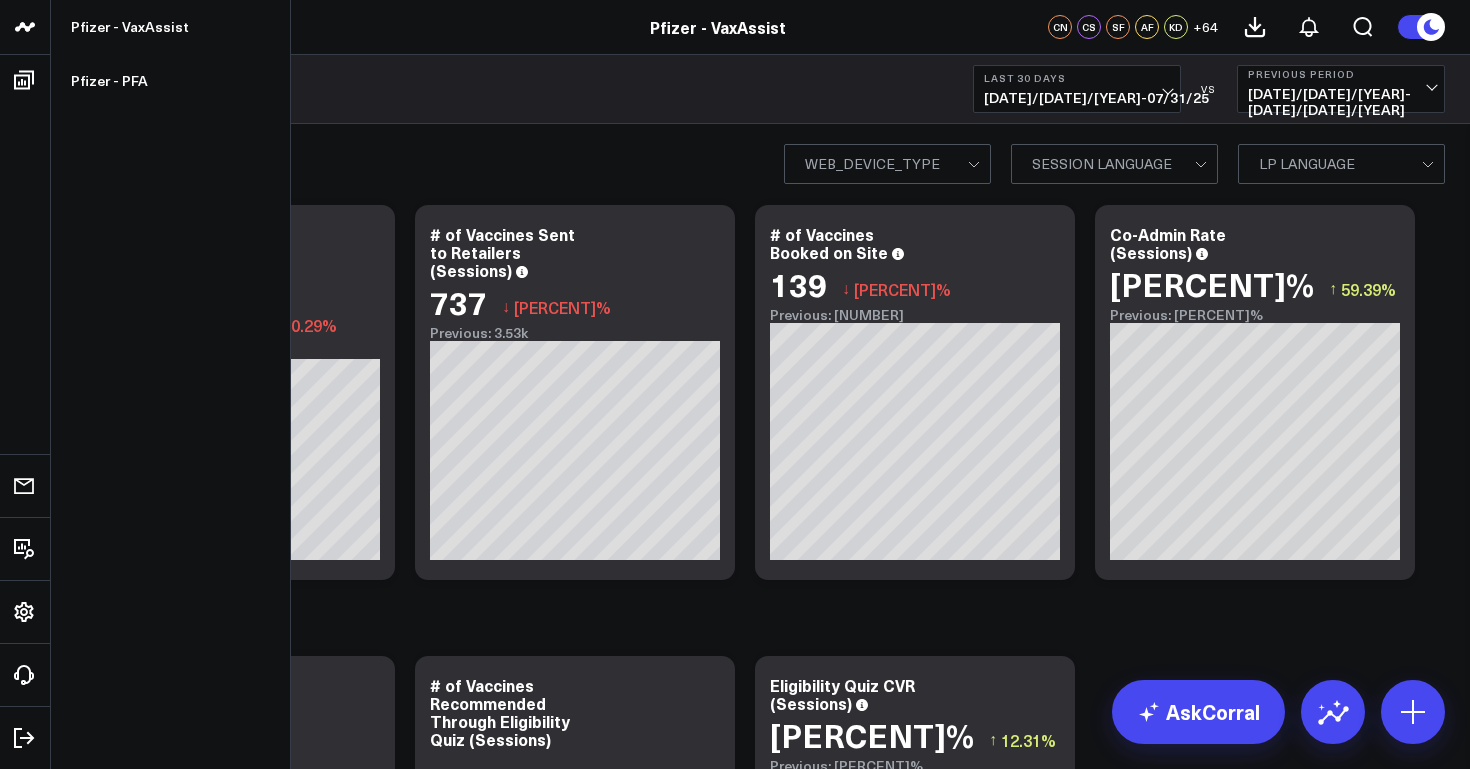 click 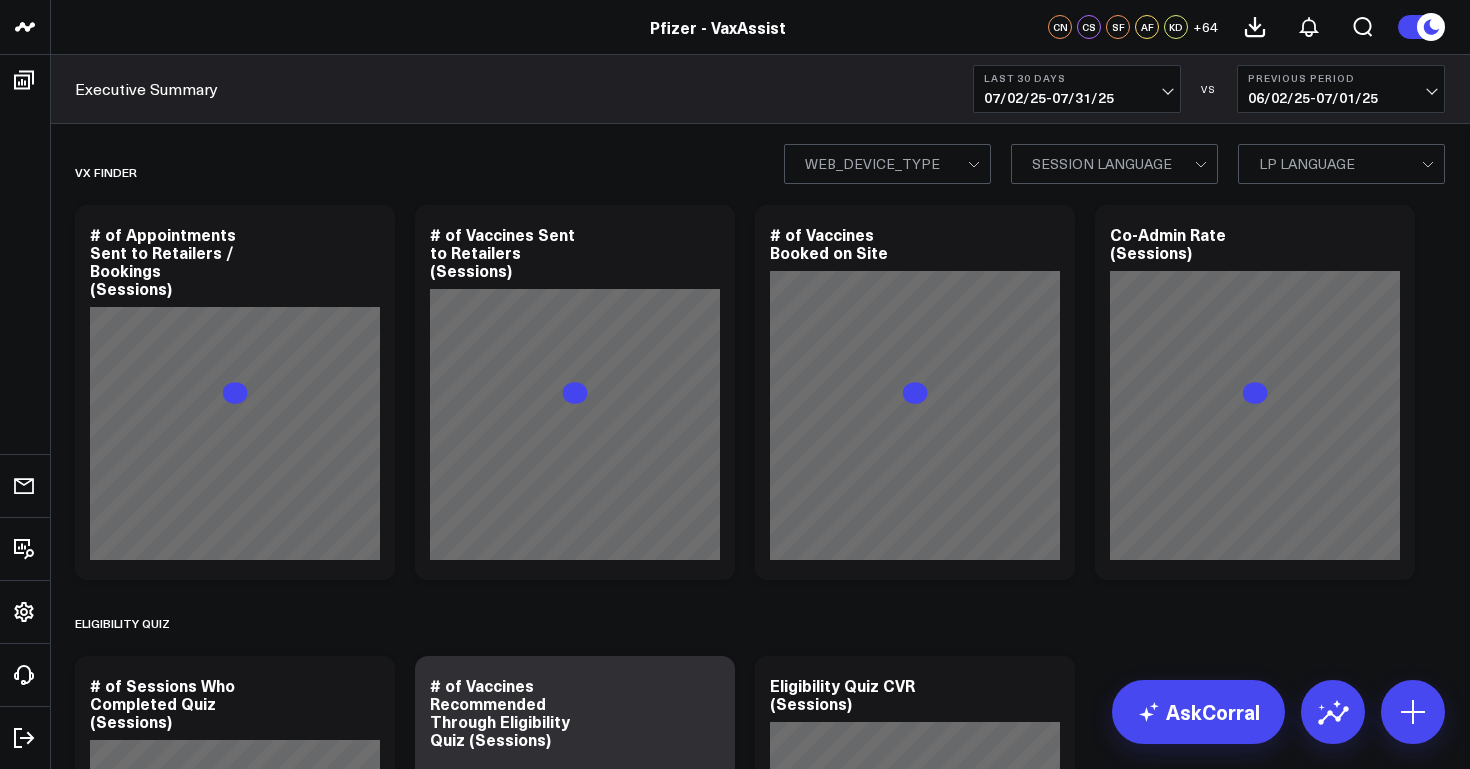 scroll, scrollTop: 0, scrollLeft: 0, axis: both 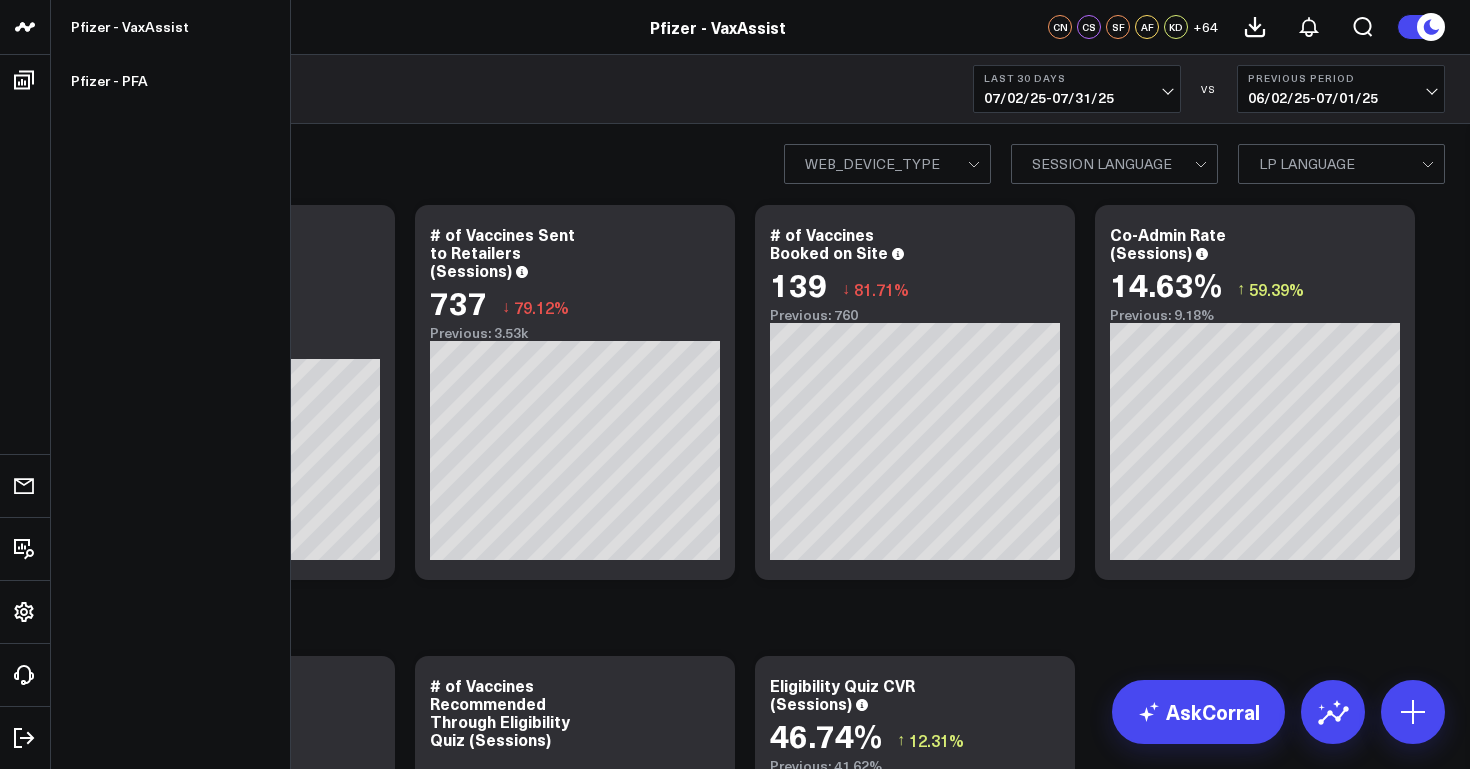 click 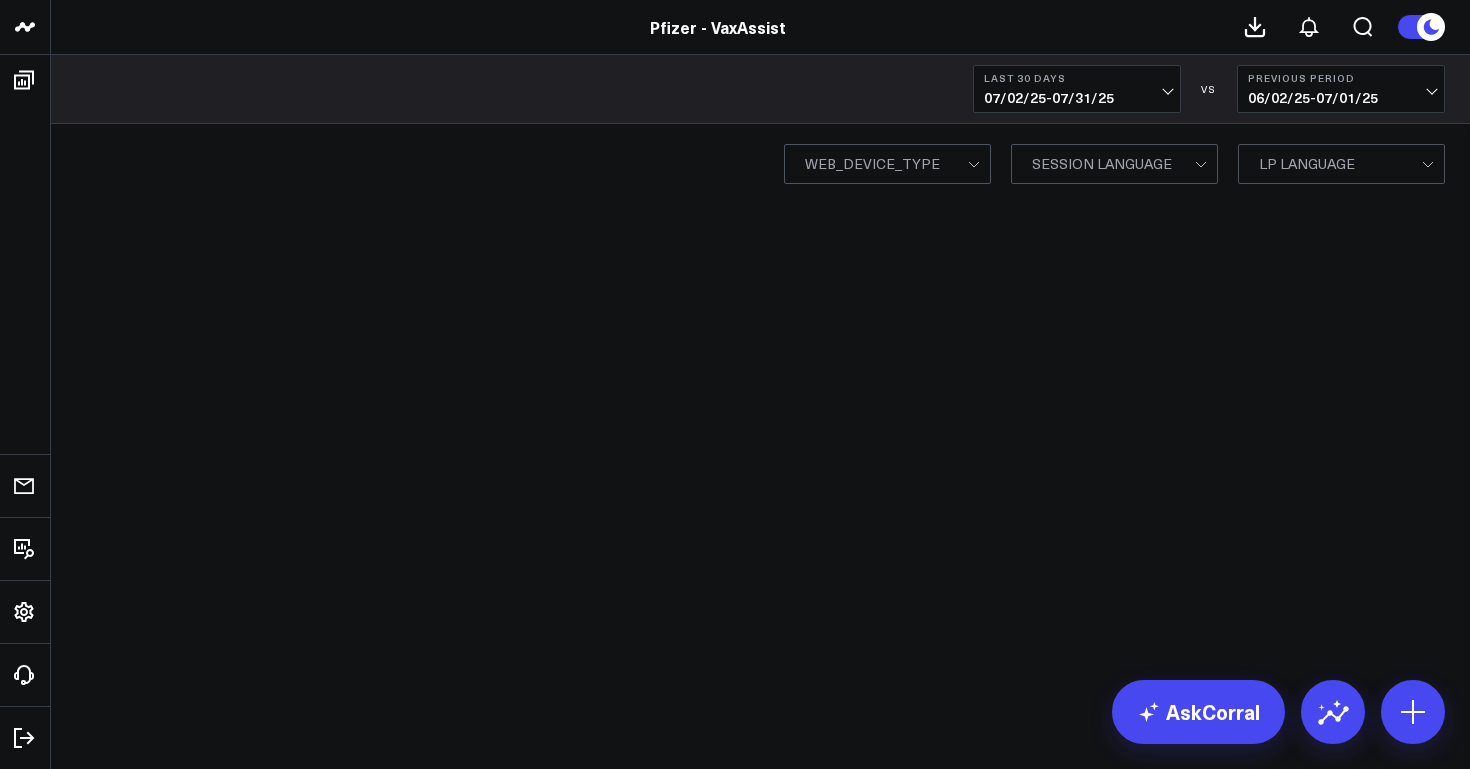 click on "Last 30 Days 07/02/25  -  07/31/25 VS Previous Period 06/02/25  -  07/01/25" at bounding box center (760, 89) 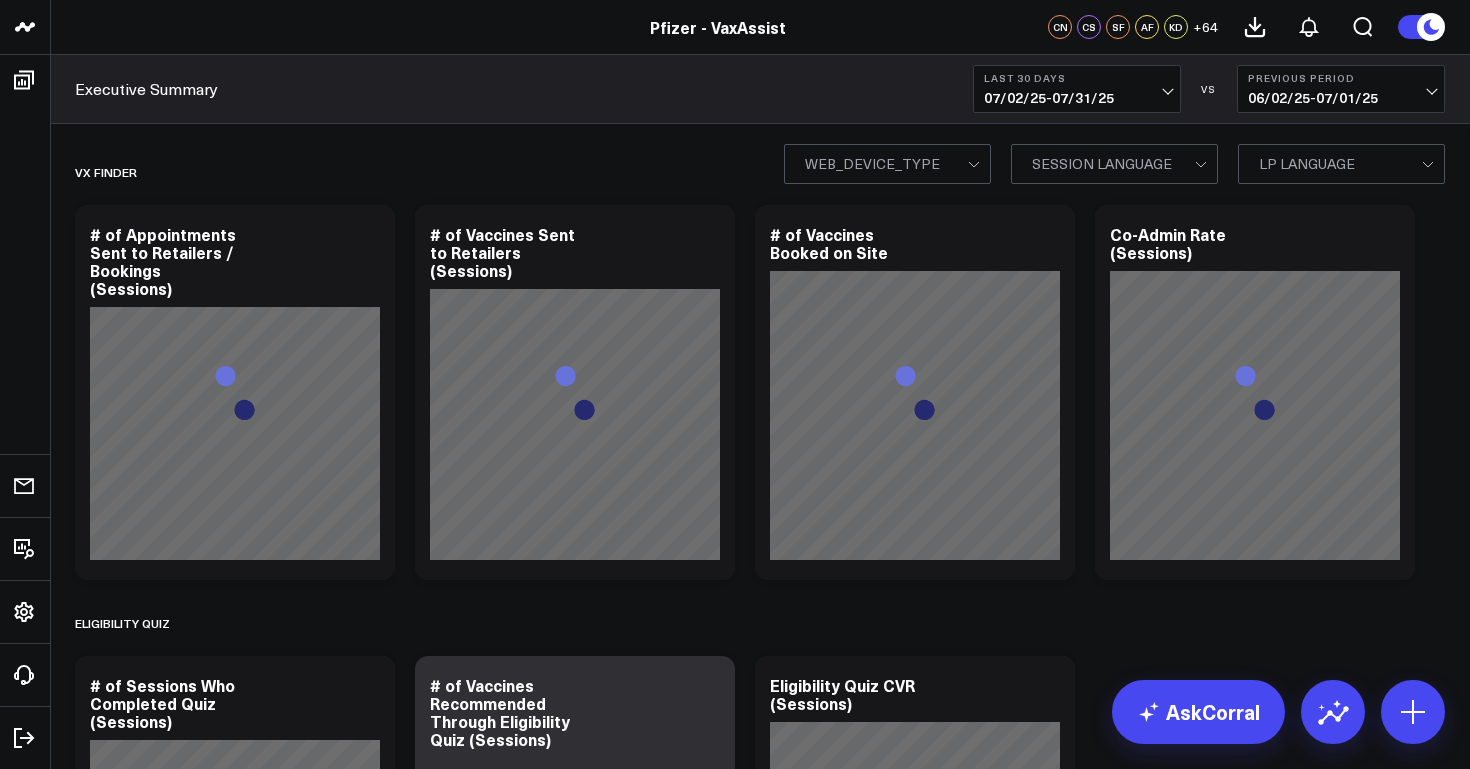 scroll, scrollTop: 0, scrollLeft: 0, axis: both 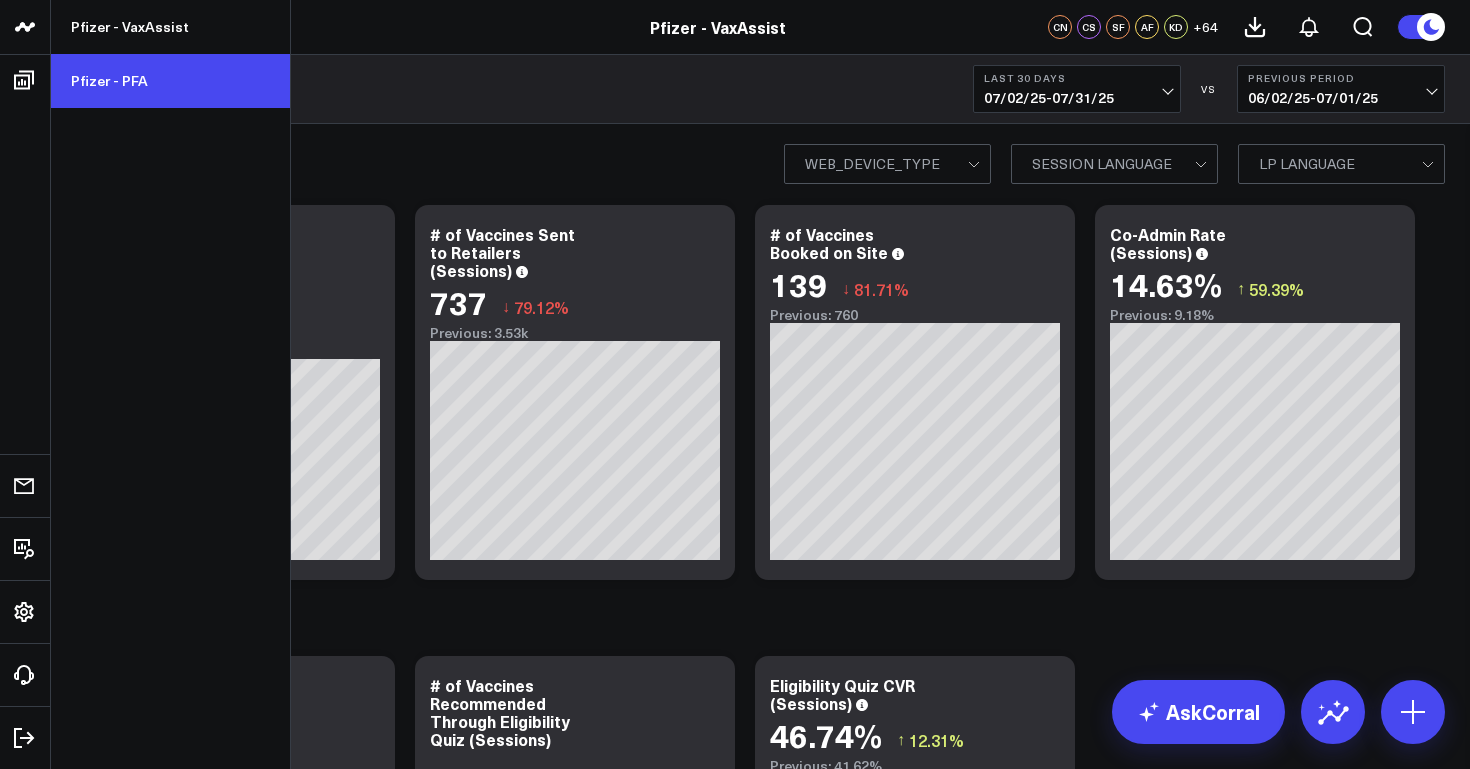 click on "Pfizer - PFA" at bounding box center (170, 81) 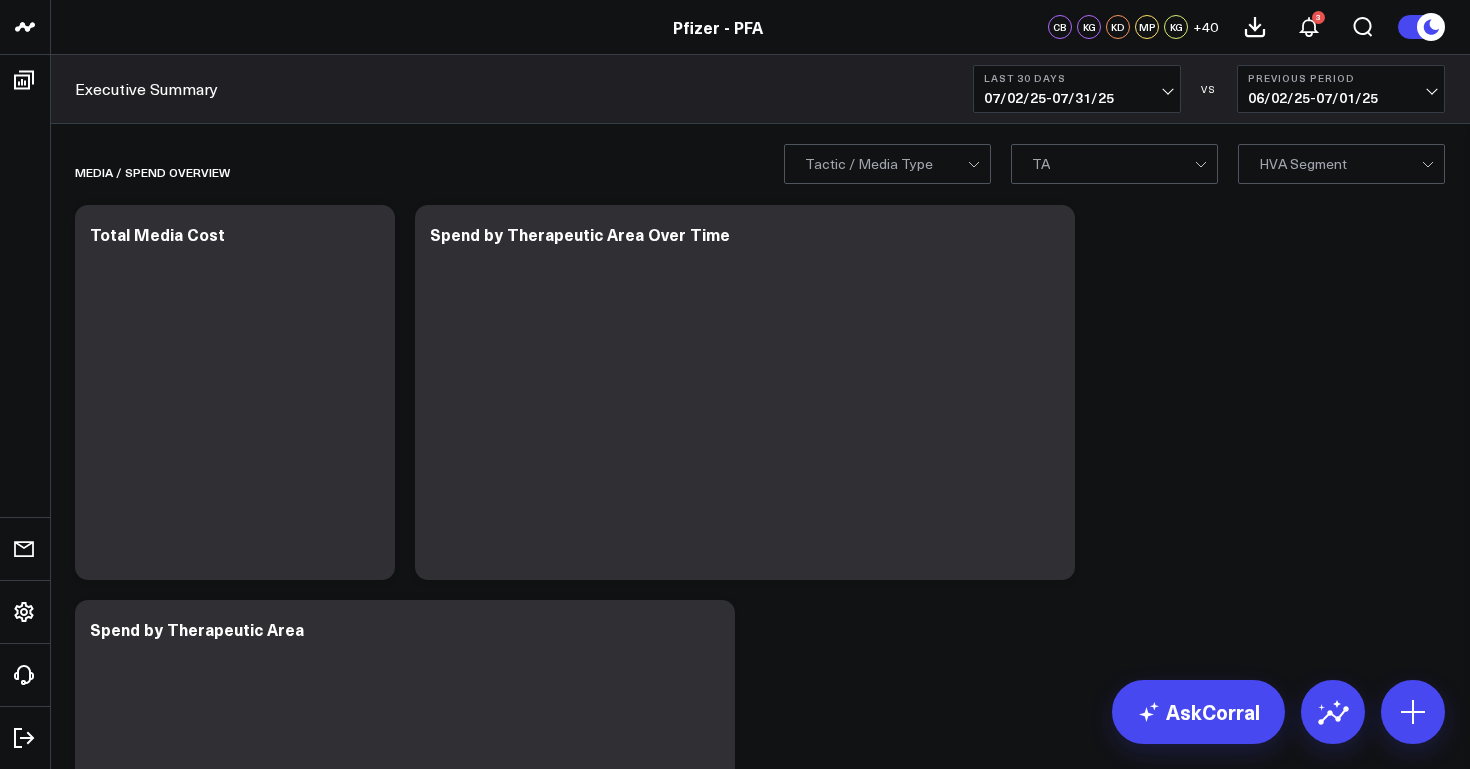 scroll, scrollTop: 0, scrollLeft: 0, axis: both 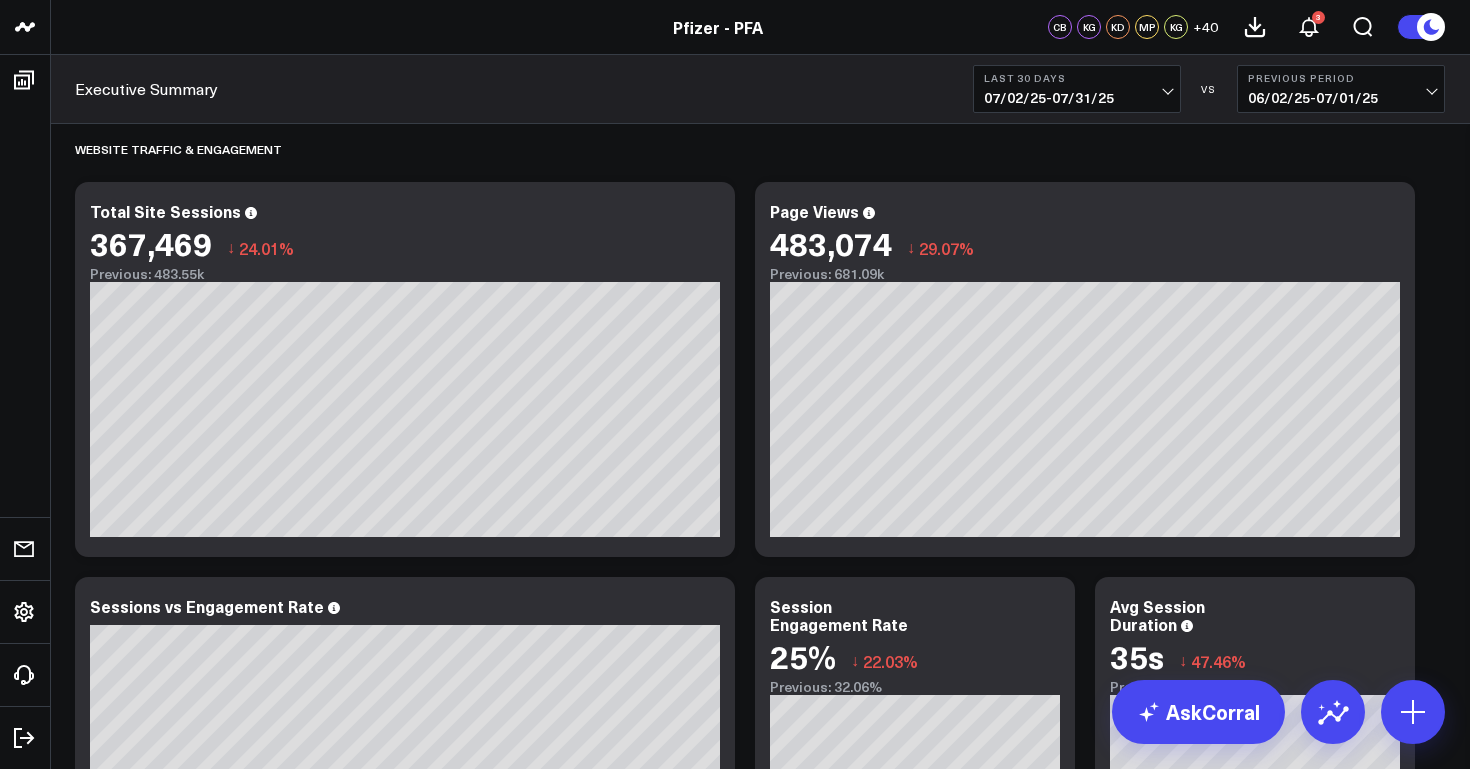 click on "07/02/25  -  07/31/25" at bounding box center [1077, 98] 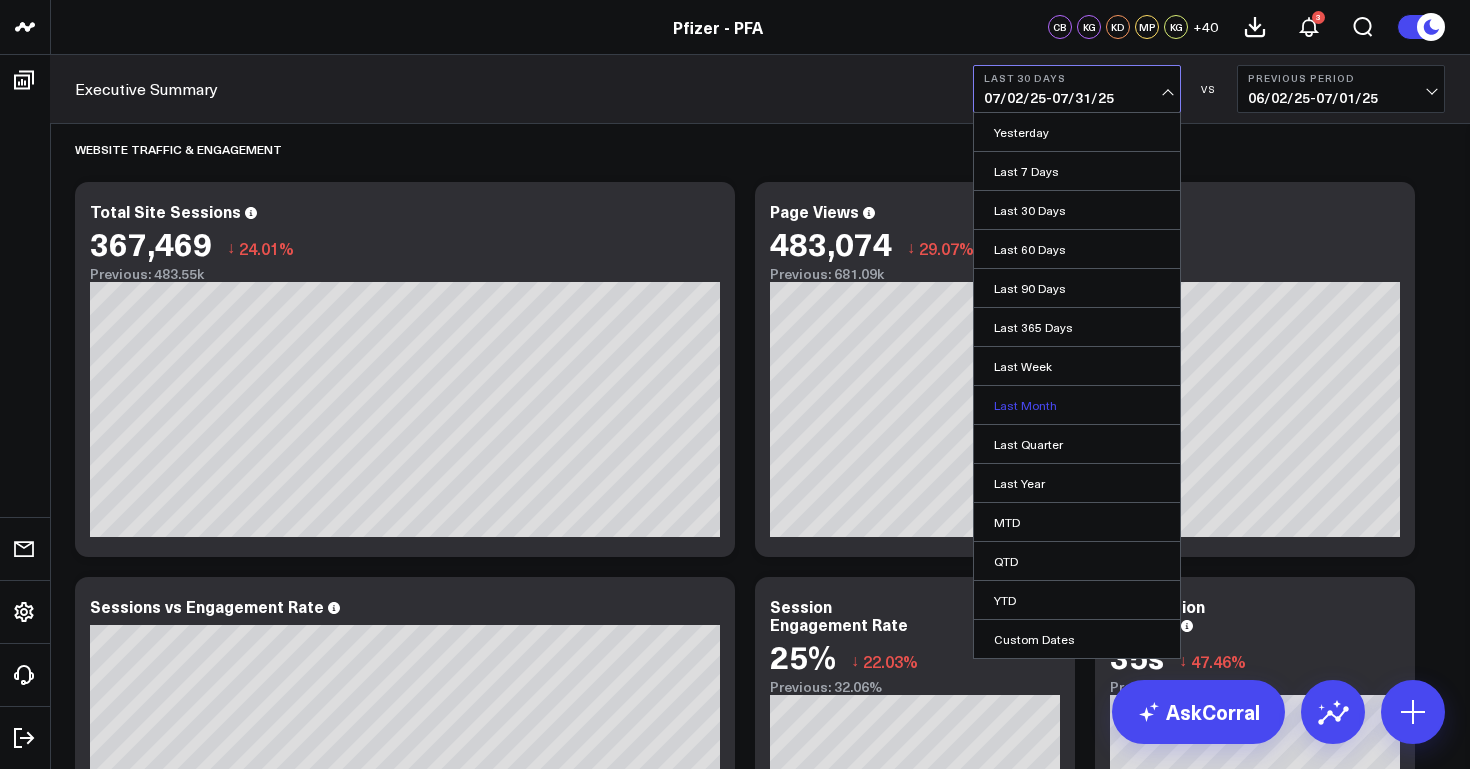 click on "Last Month" at bounding box center (1077, 405) 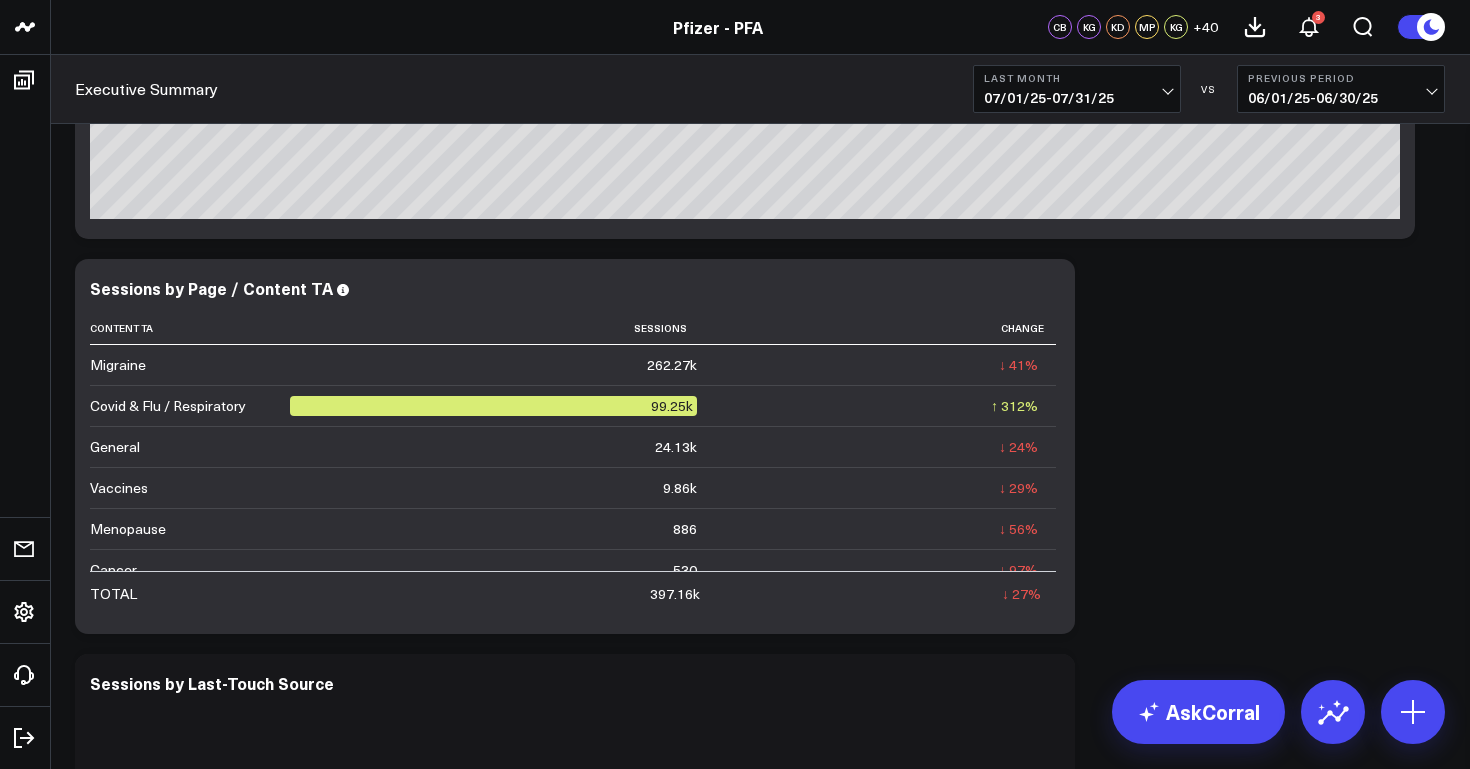 scroll, scrollTop: 2035, scrollLeft: 0, axis: vertical 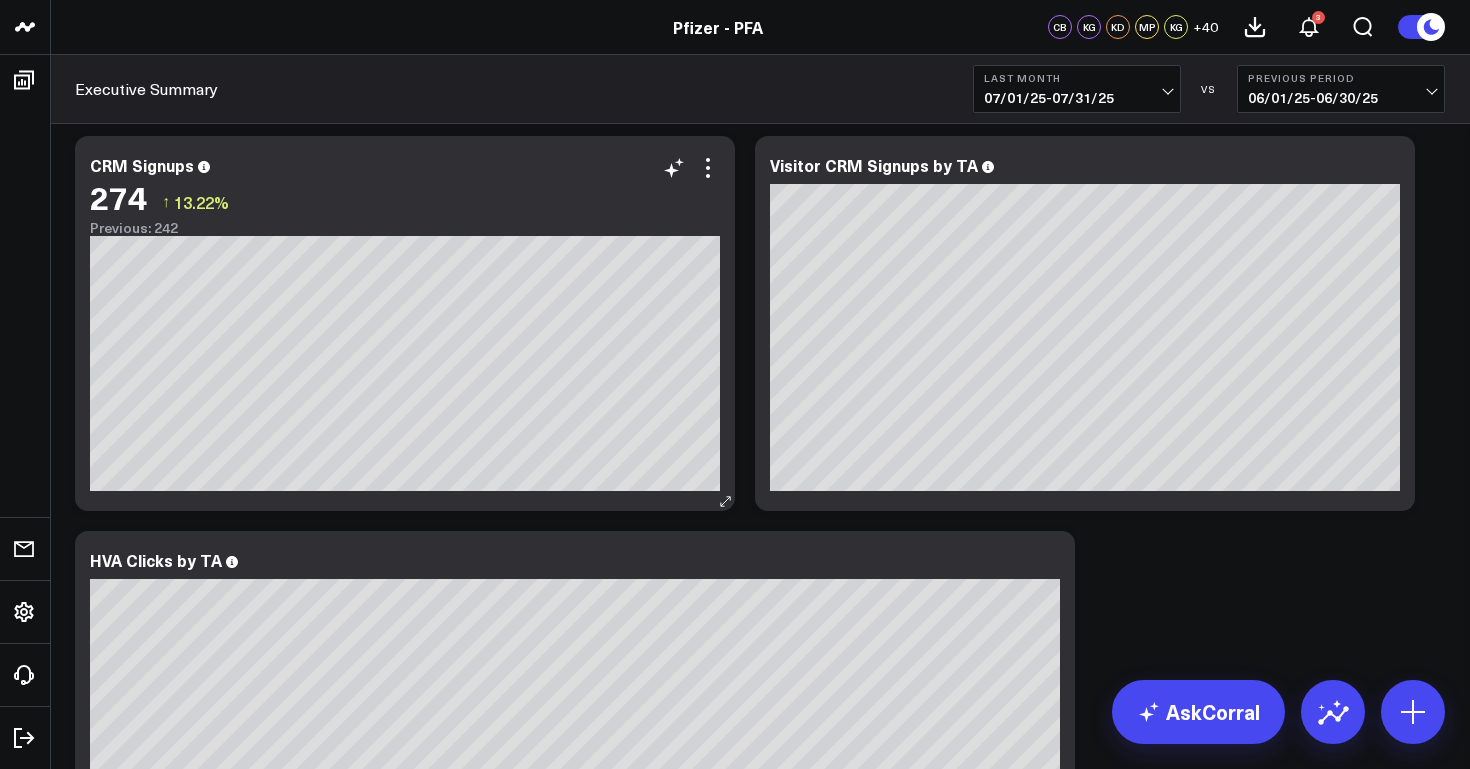 drag, startPoint x: 190, startPoint y: 163, endPoint x: 132, endPoint y: 152, distance: 59.03389 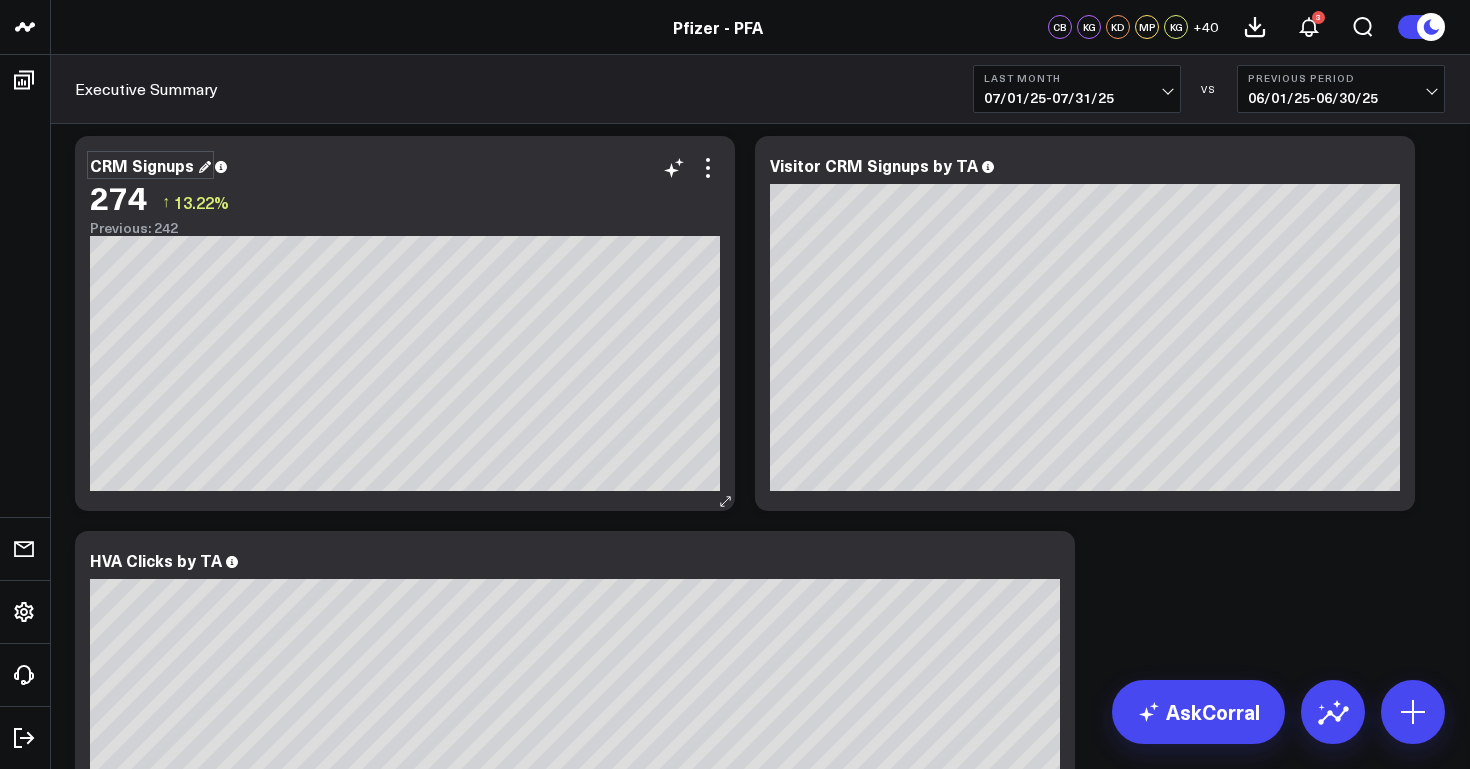 click on "CRM Signups" at bounding box center (150, 165) 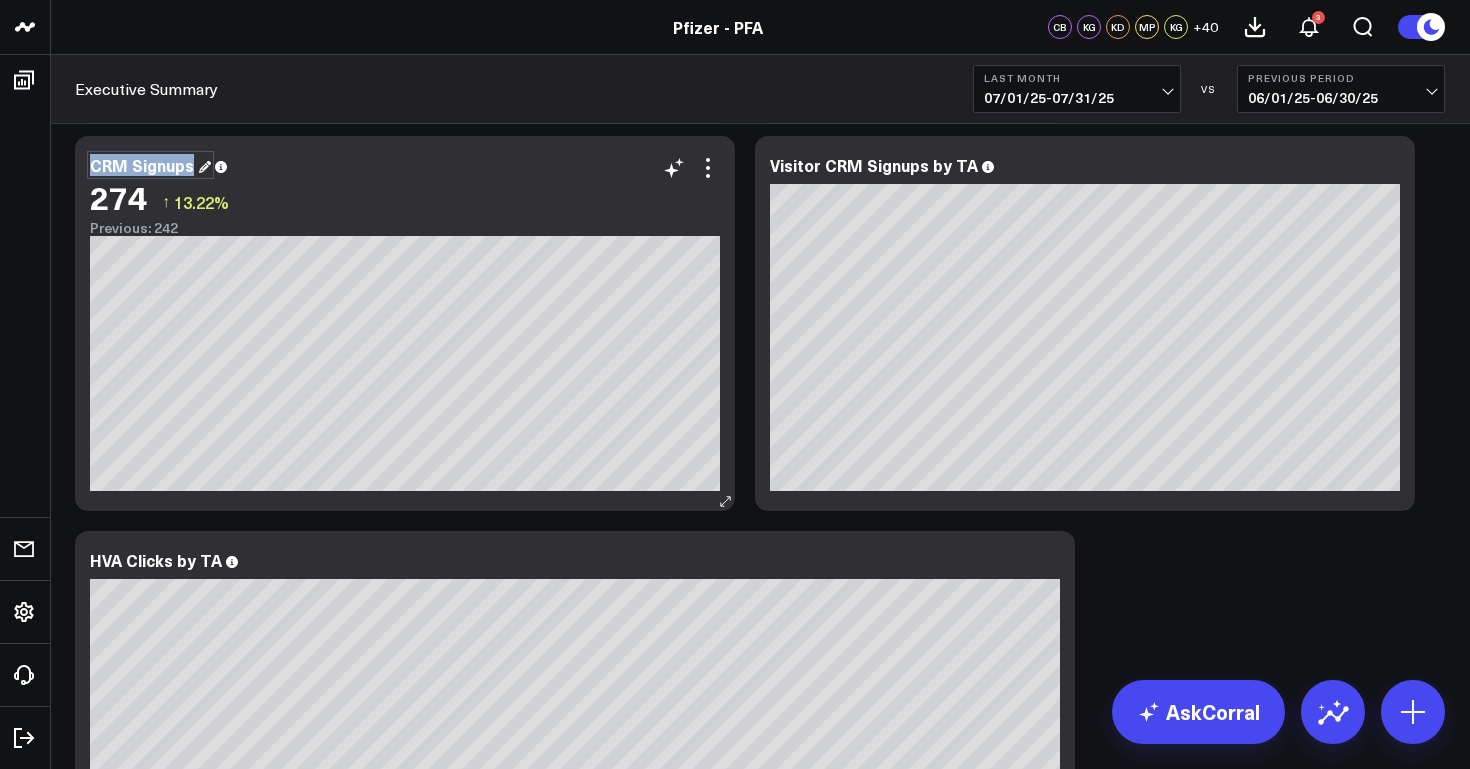 drag, startPoint x: 194, startPoint y: 165, endPoint x: 89, endPoint y: 167, distance: 105.01904 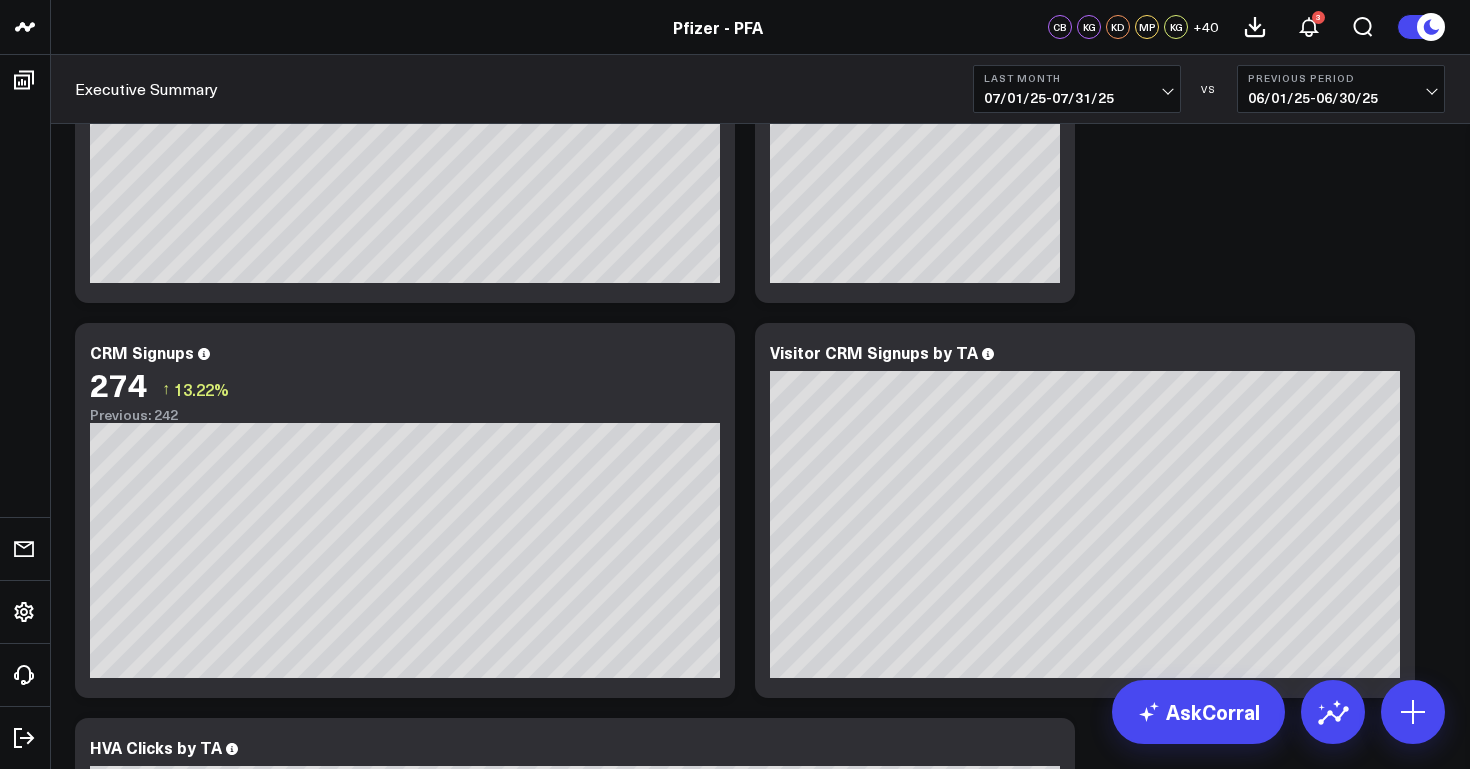 scroll, scrollTop: 3550, scrollLeft: 0, axis: vertical 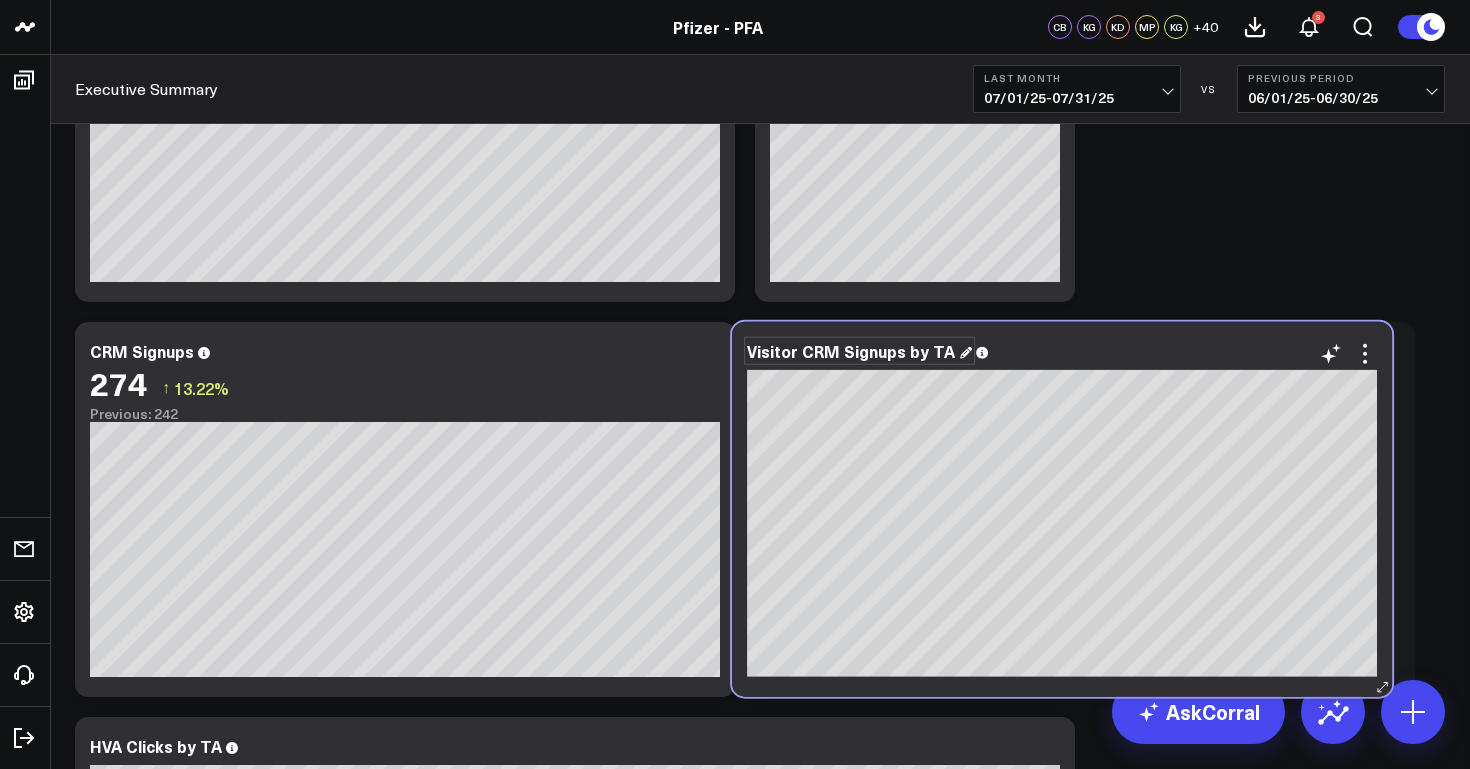 drag, startPoint x: 971, startPoint y: 357, endPoint x: 949, endPoint y: 357, distance: 22 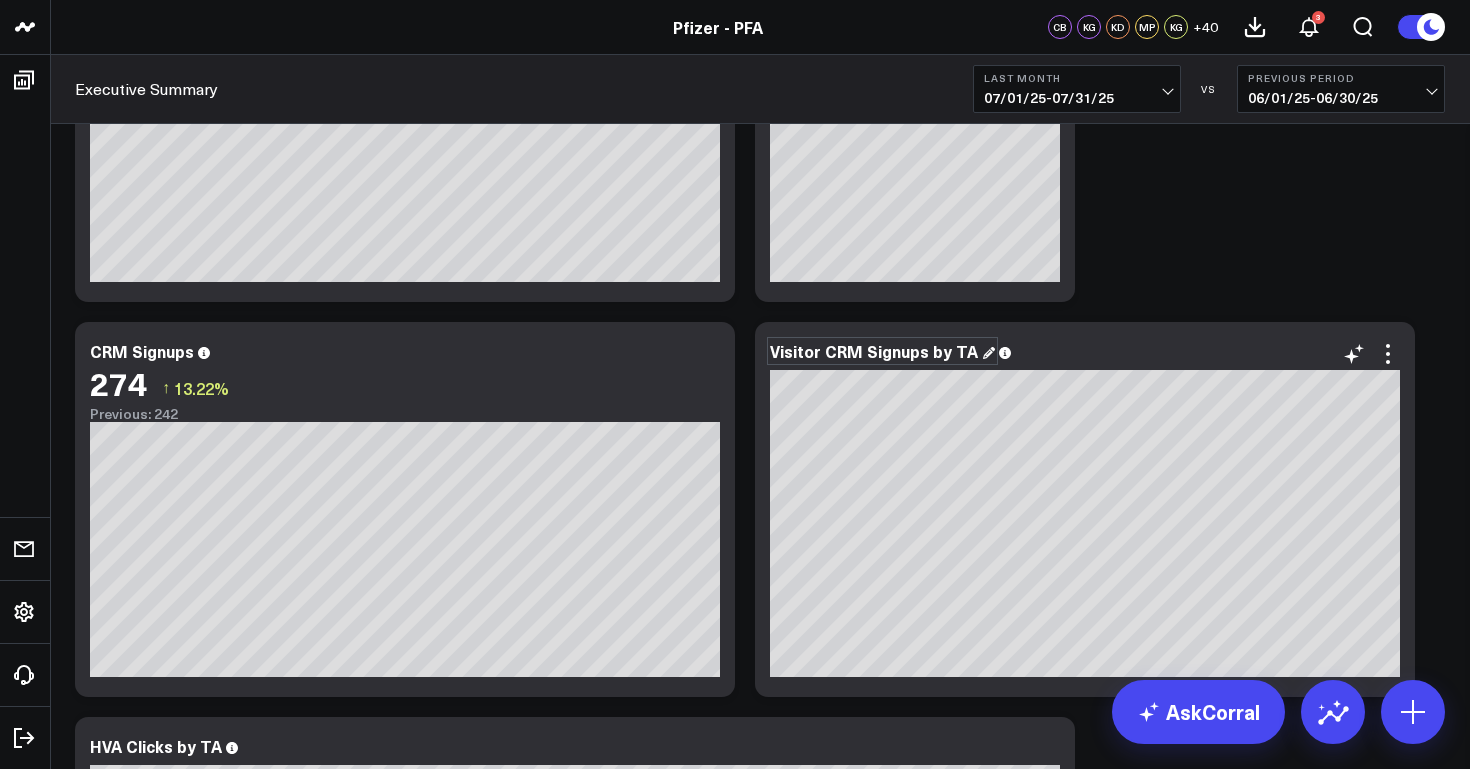 click on "Visitor CRM Signups by TA" at bounding box center (882, 351) 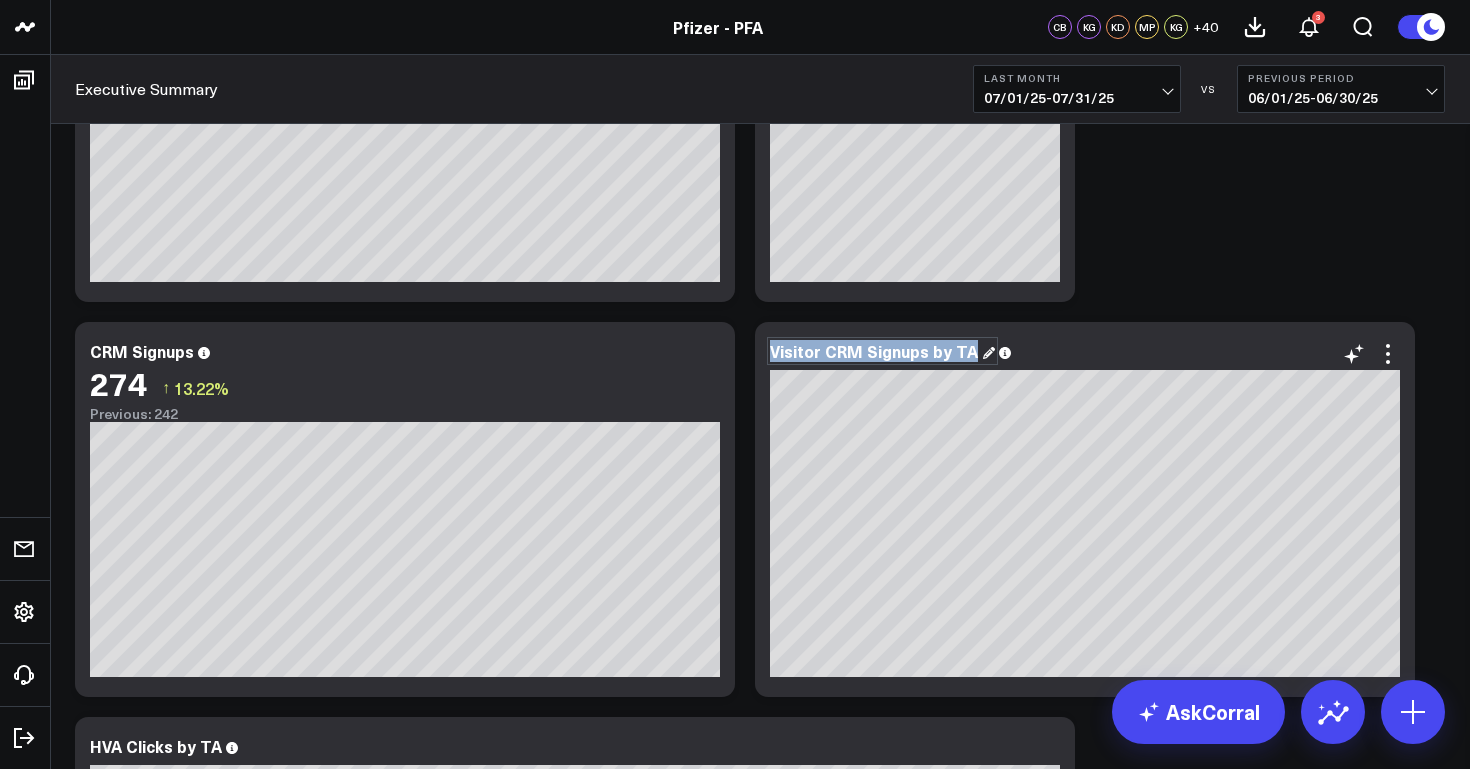 drag, startPoint x: 965, startPoint y: 347, endPoint x: 772, endPoint y: 347, distance: 193 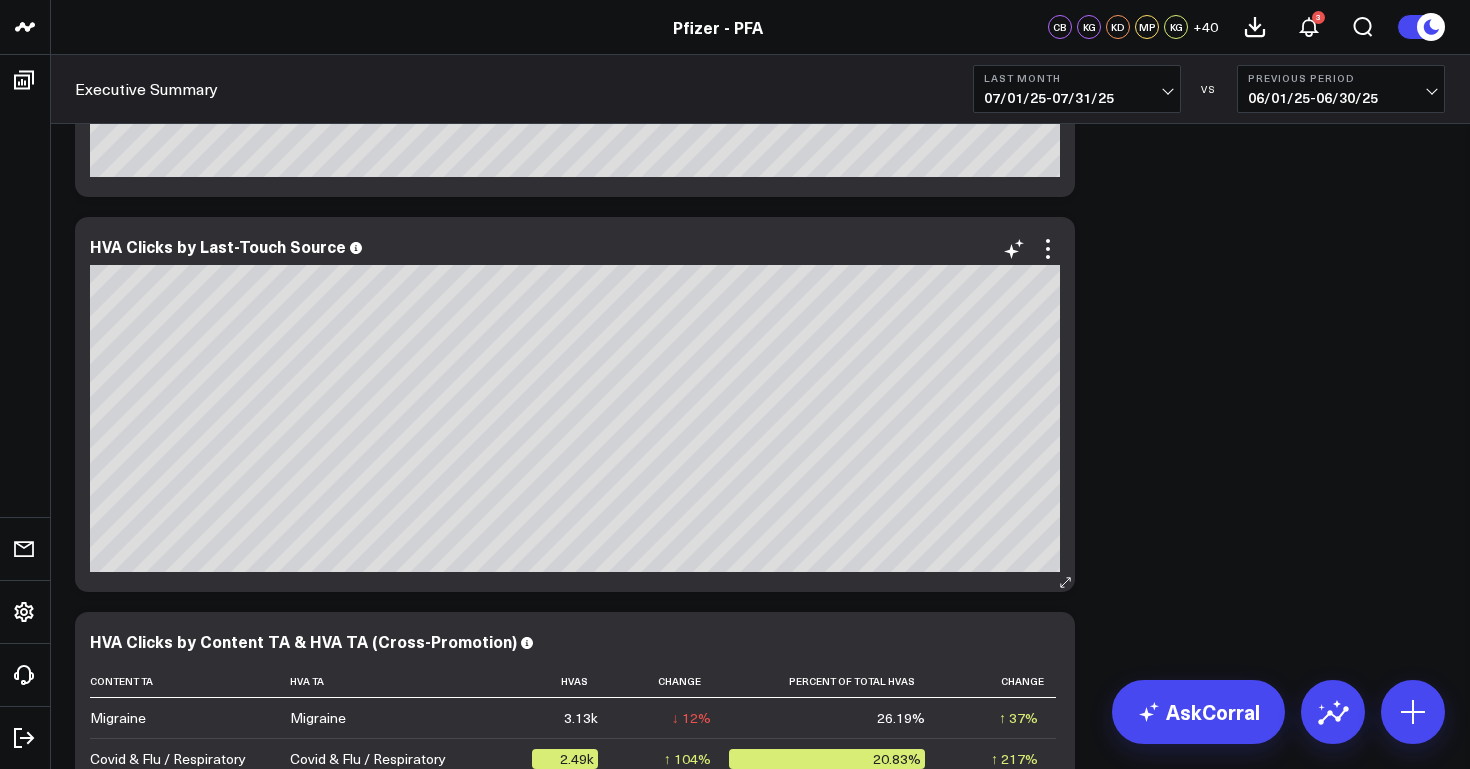 scroll, scrollTop: 4442, scrollLeft: 0, axis: vertical 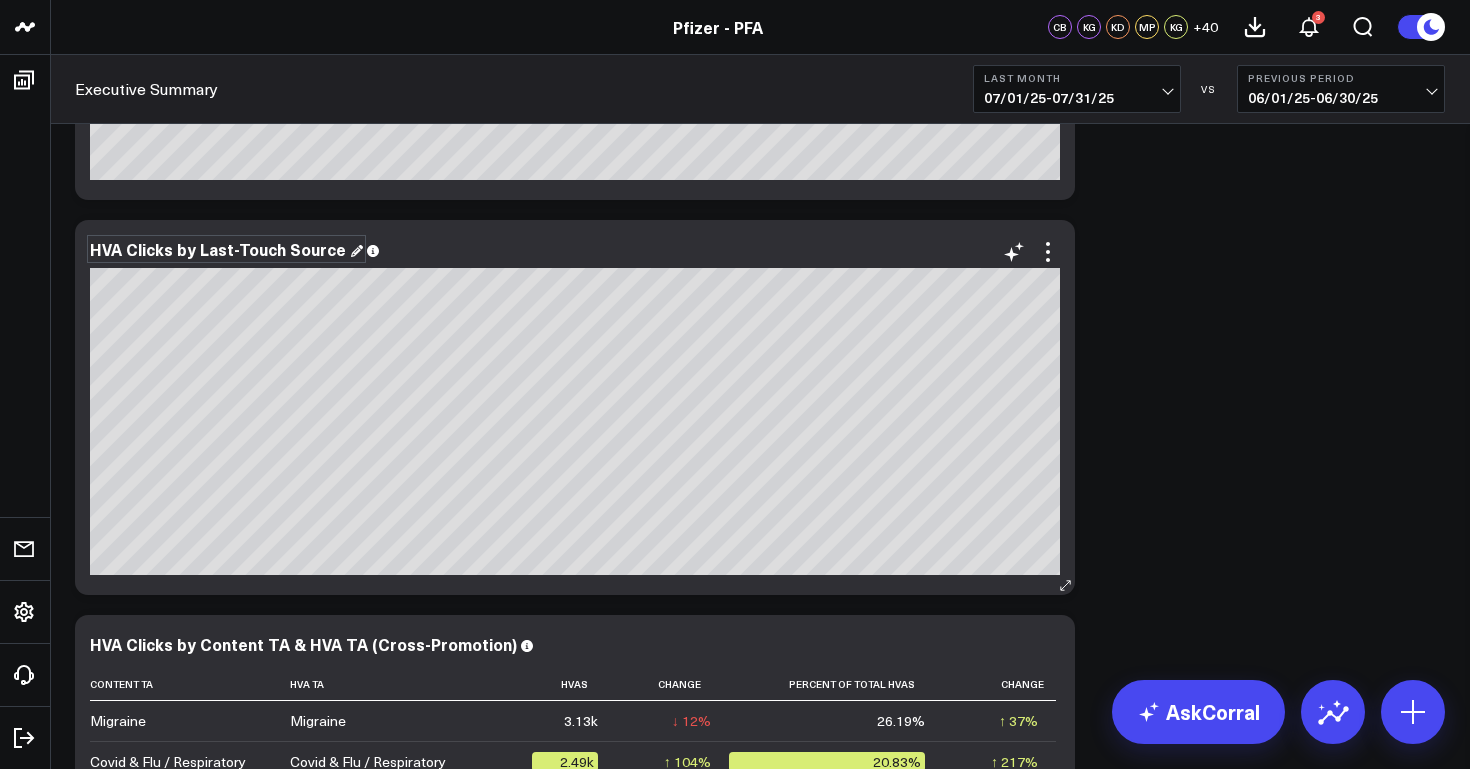 drag, startPoint x: 336, startPoint y: 251, endPoint x: 274, endPoint y: 243, distance: 62.514 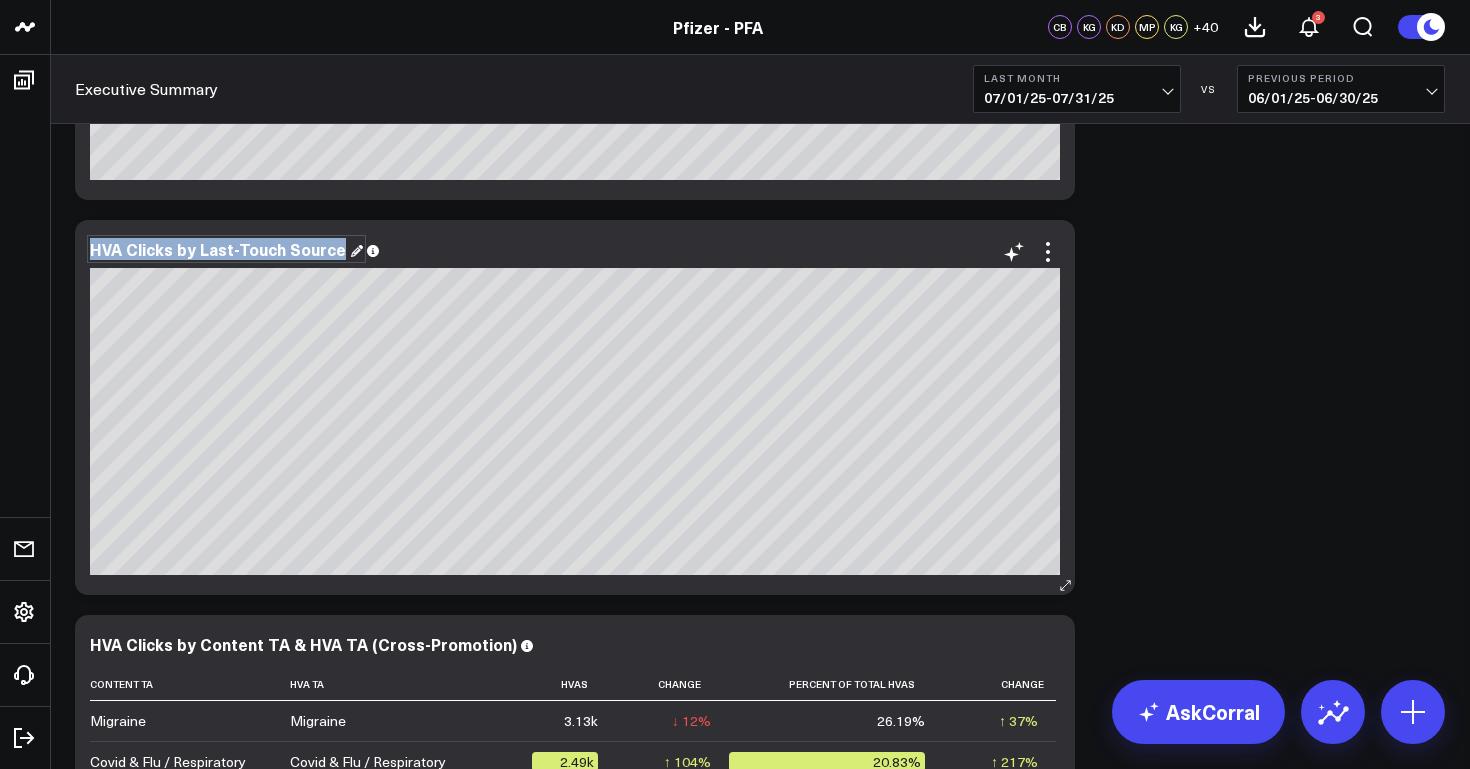 drag, startPoint x: 336, startPoint y: 243, endPoint x: 83, endPoint y: 241, distance: 253.0079 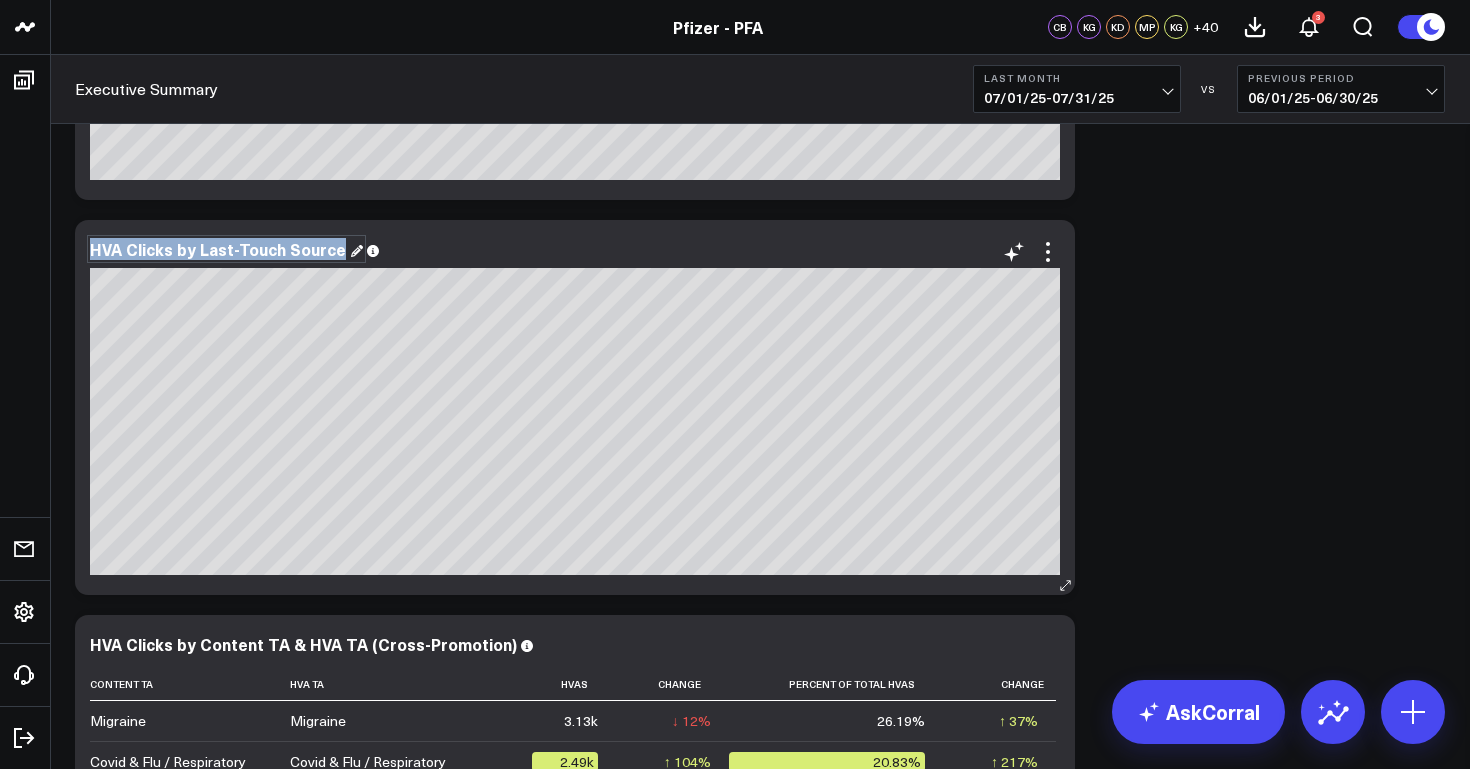 copy on "HVA Clicks by Last-Touch Source" 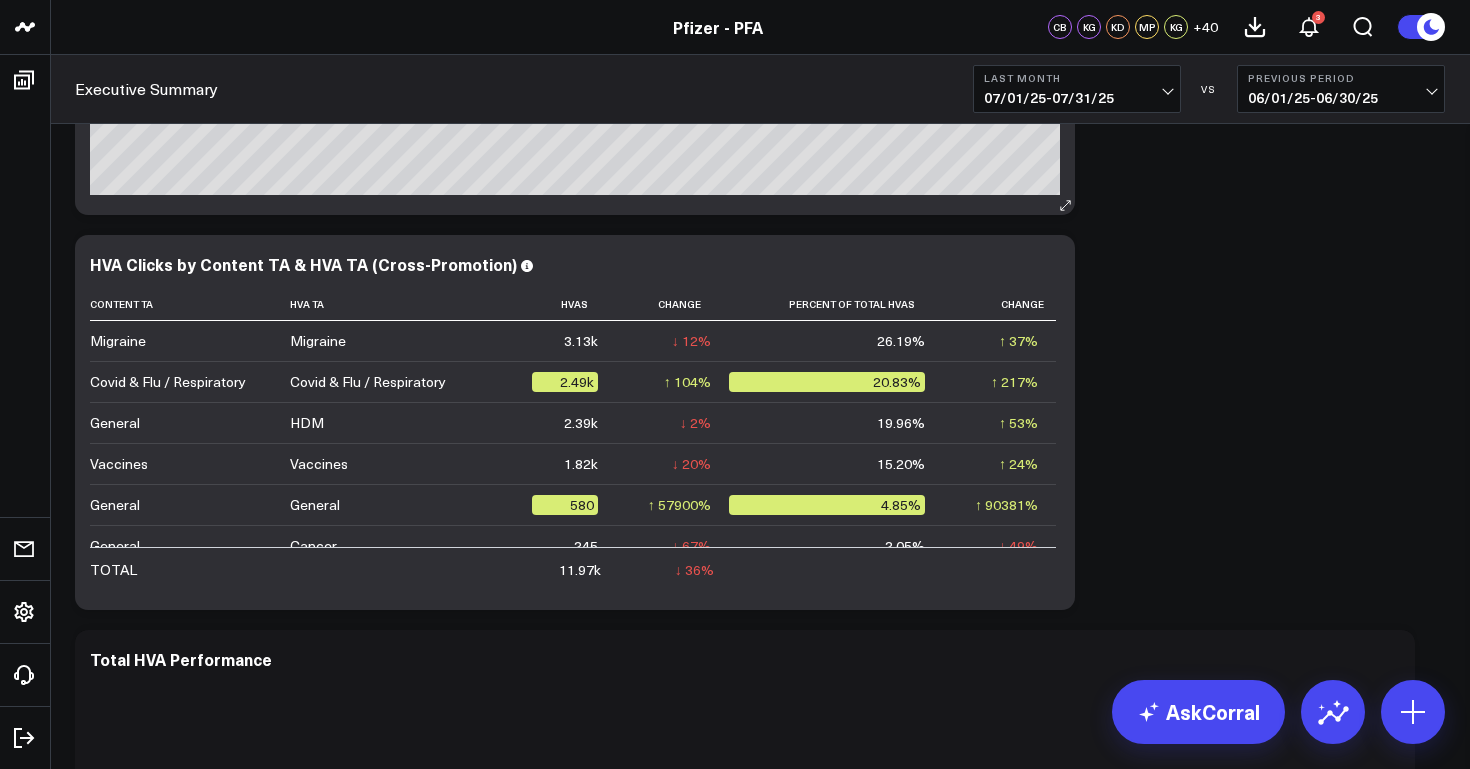 scroll, scrollTop: 4829, scrollLeft: 0, axis: vertical 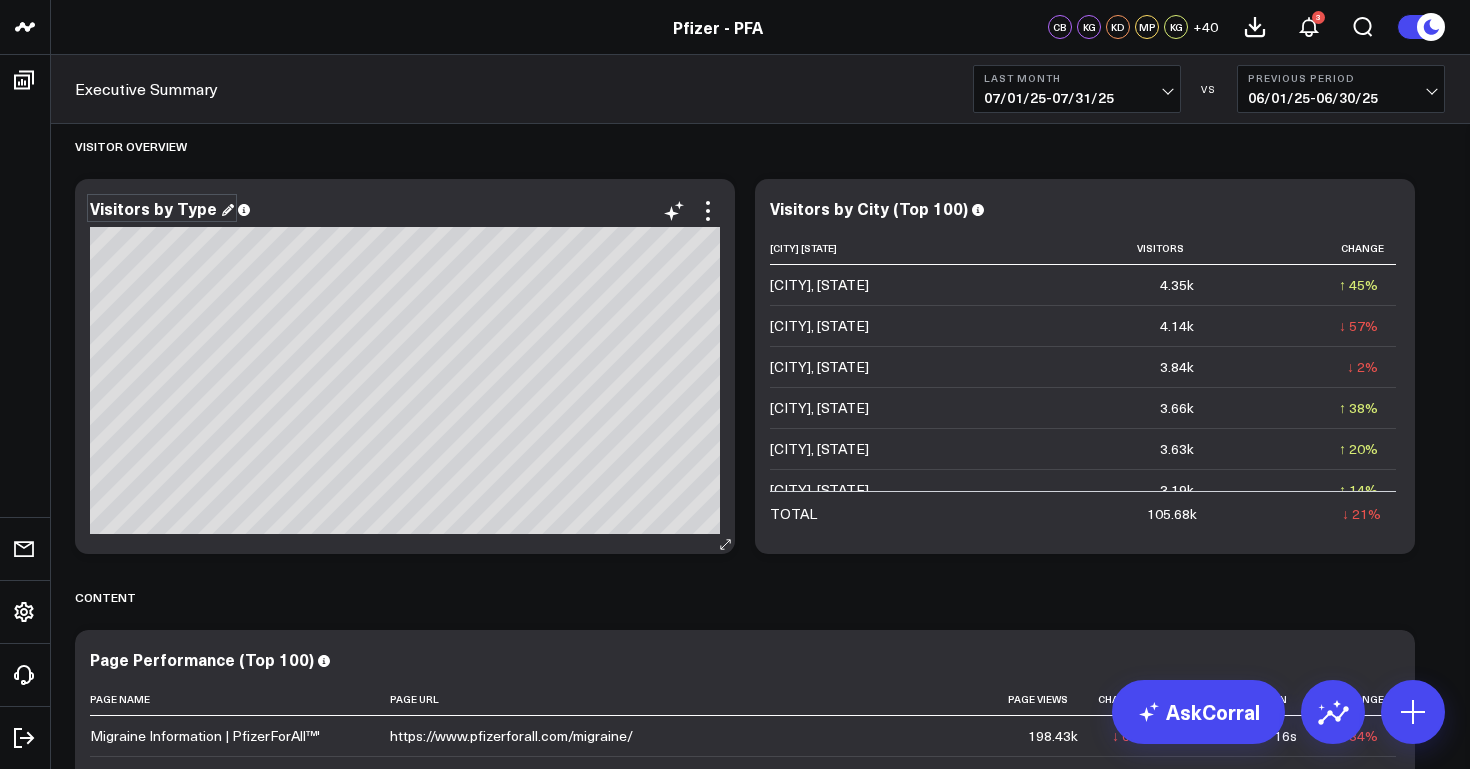 click on "Visitors by Type" at bounding box center (162, 208) 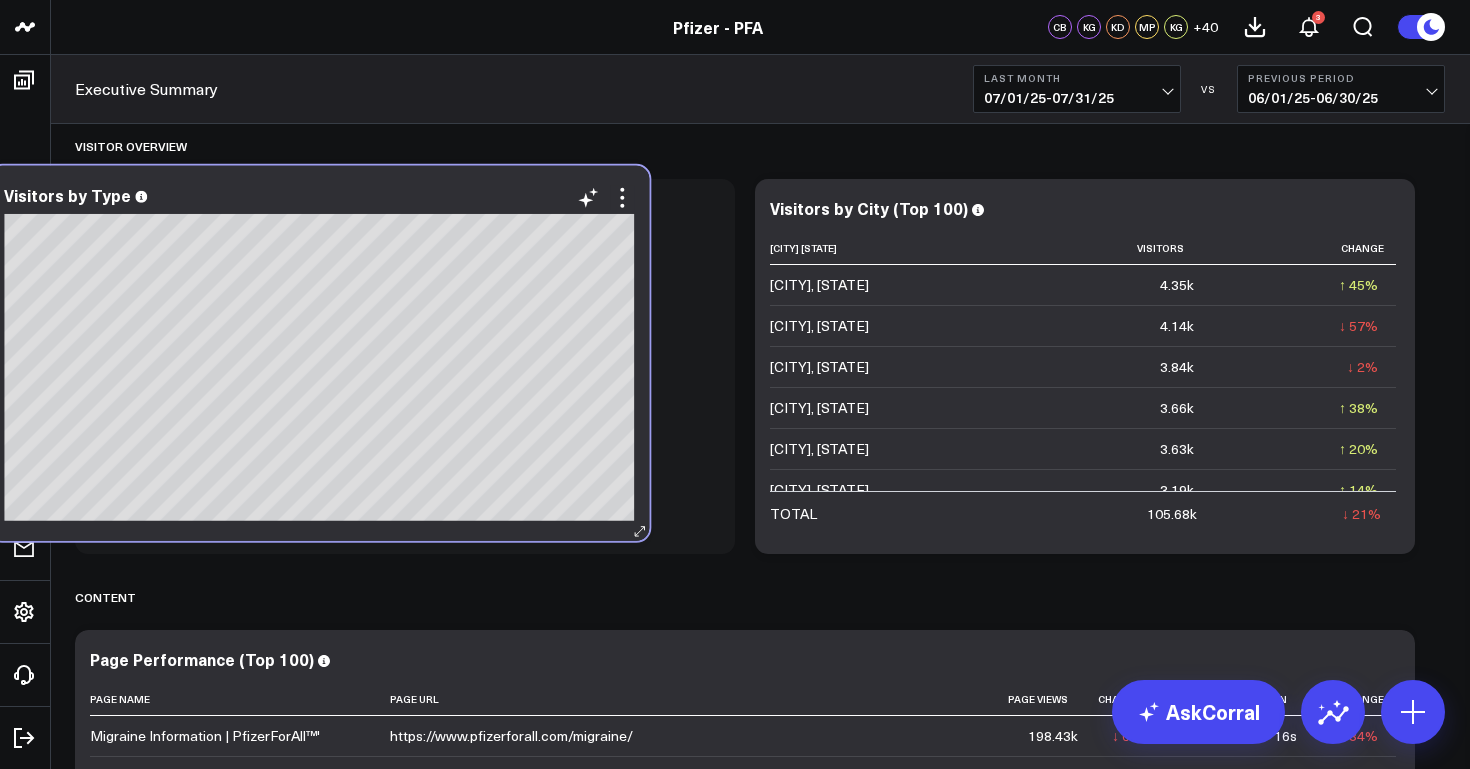 drag, startPoint x: 209, startPoint y: 221, endPoint x: 124, endPoint y: 208, distance: 85.98837 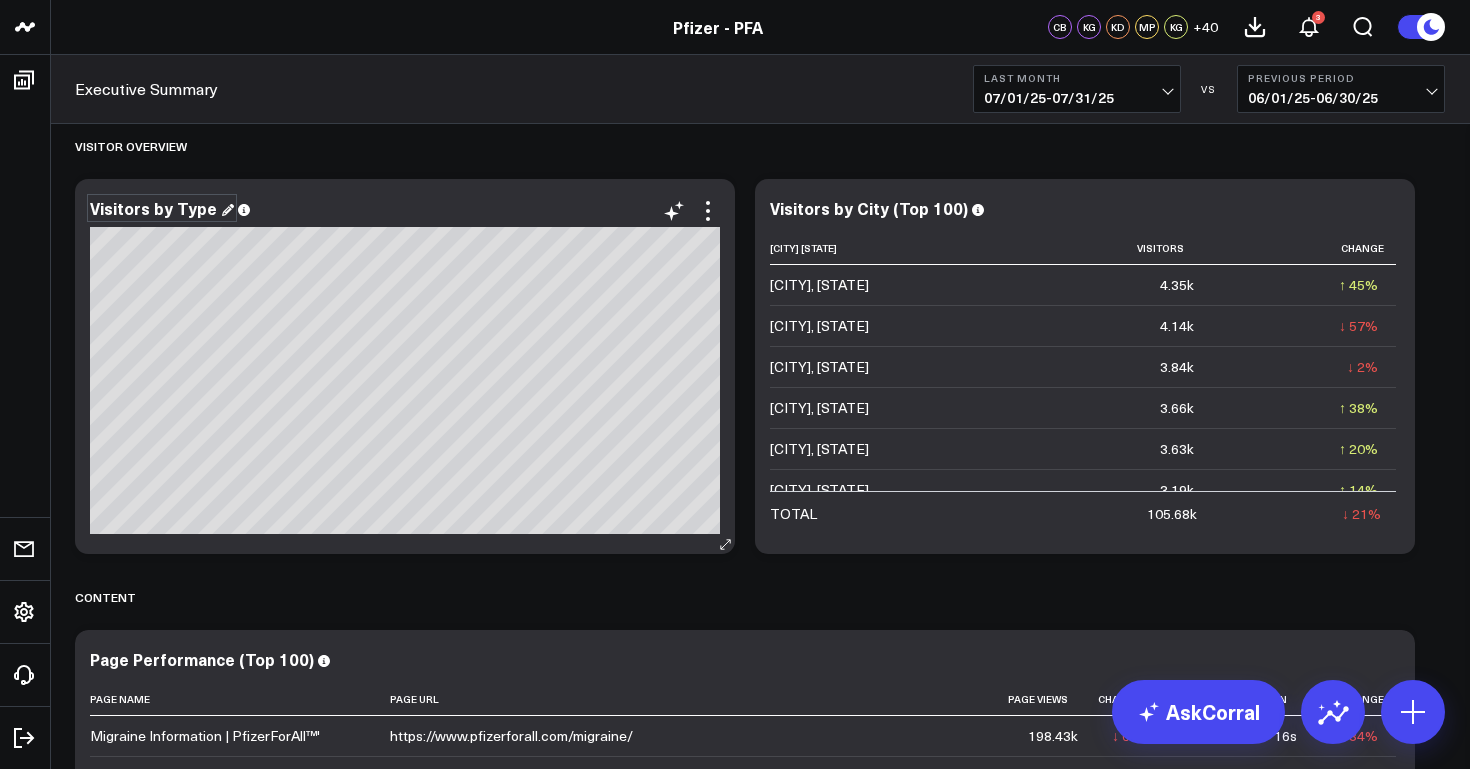 click on "Visitors by Type" at bounding box center (162, 208) 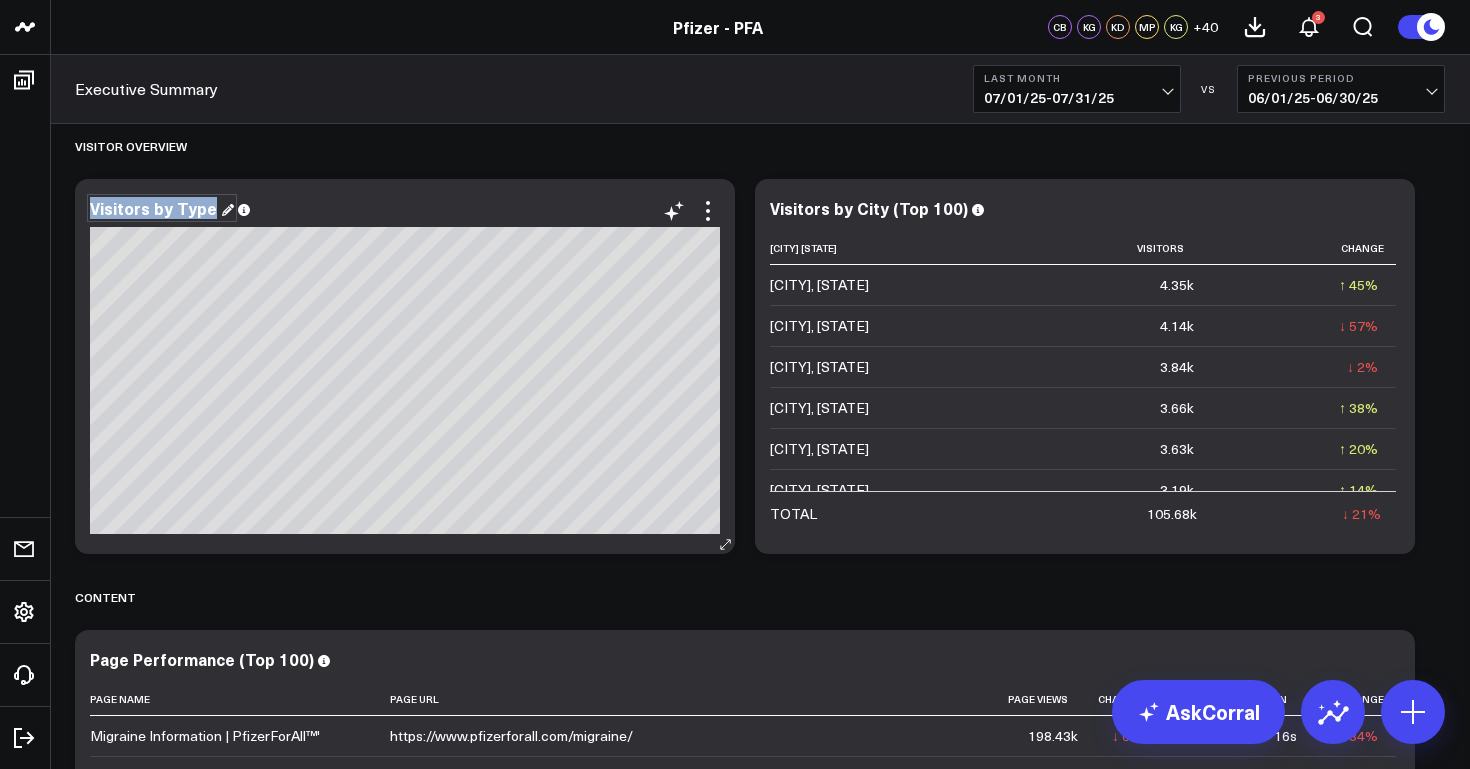 drag, startPoint x: 210, startPoint y: 206, endPoint x: 79, endPoint y: 201, distance: 131.09538 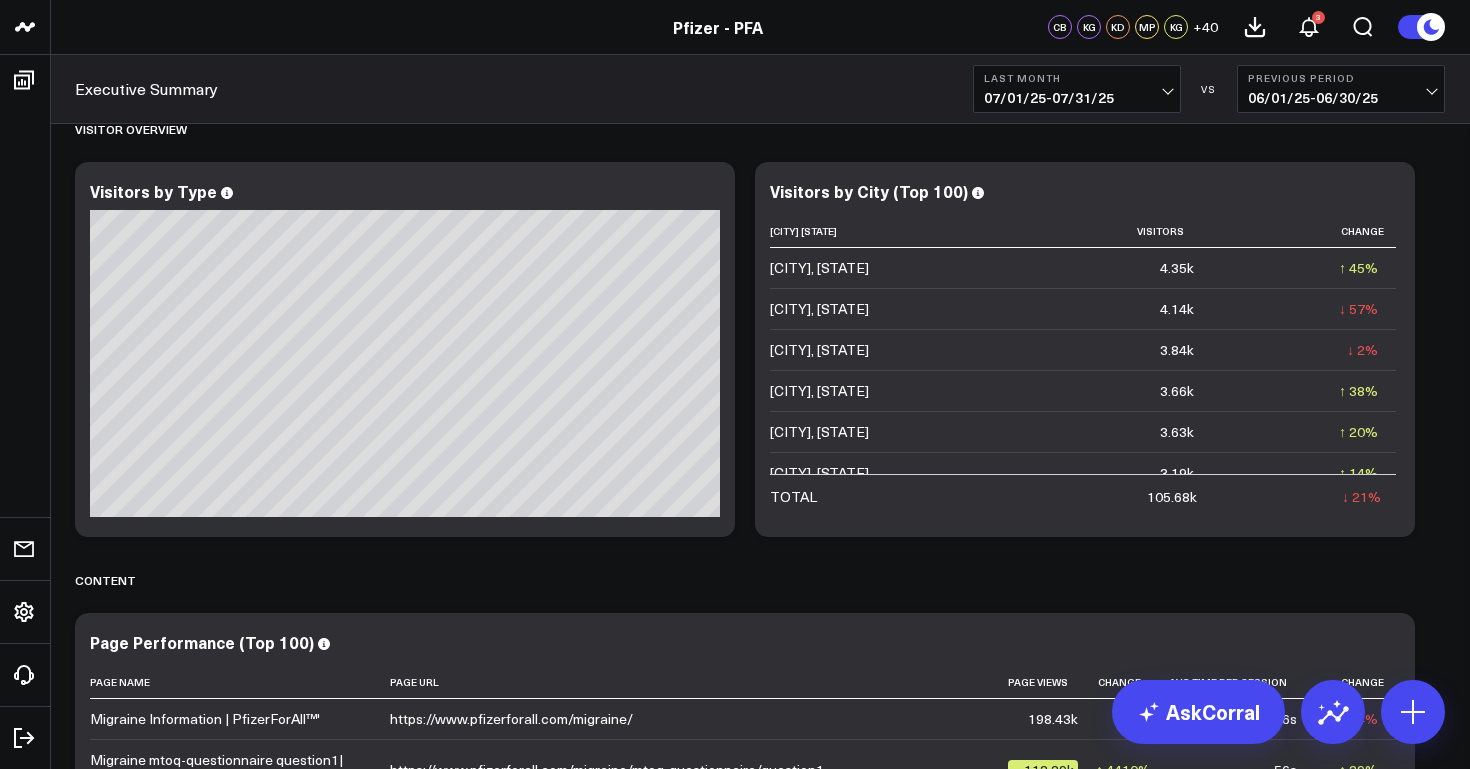 scroll, scrollTop: 6145, scrollLeft: 0, axis: vertical 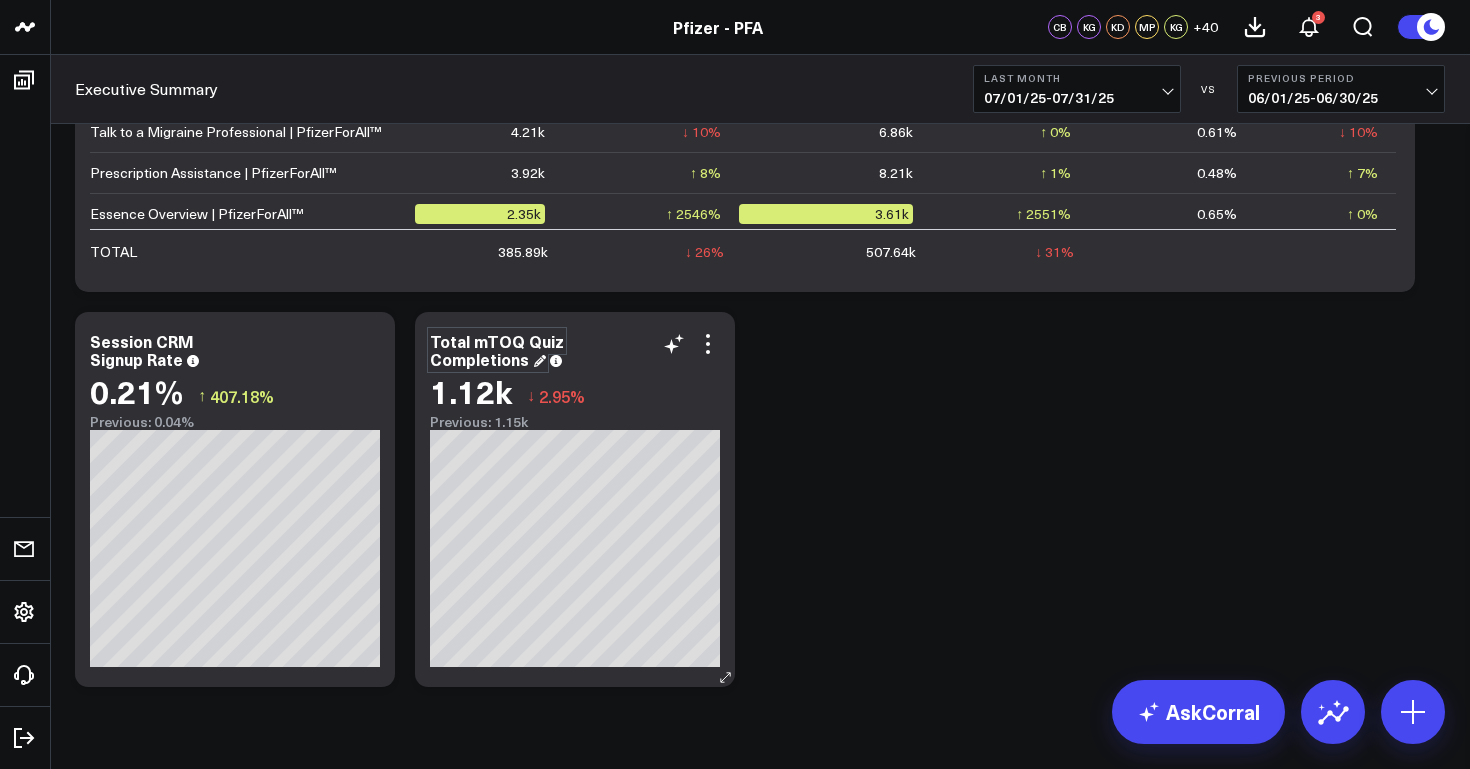 drag, startPoint x: 526, startPoint y: 357, endPoint x: 484, endPoint y: 352, distance: 42.296574 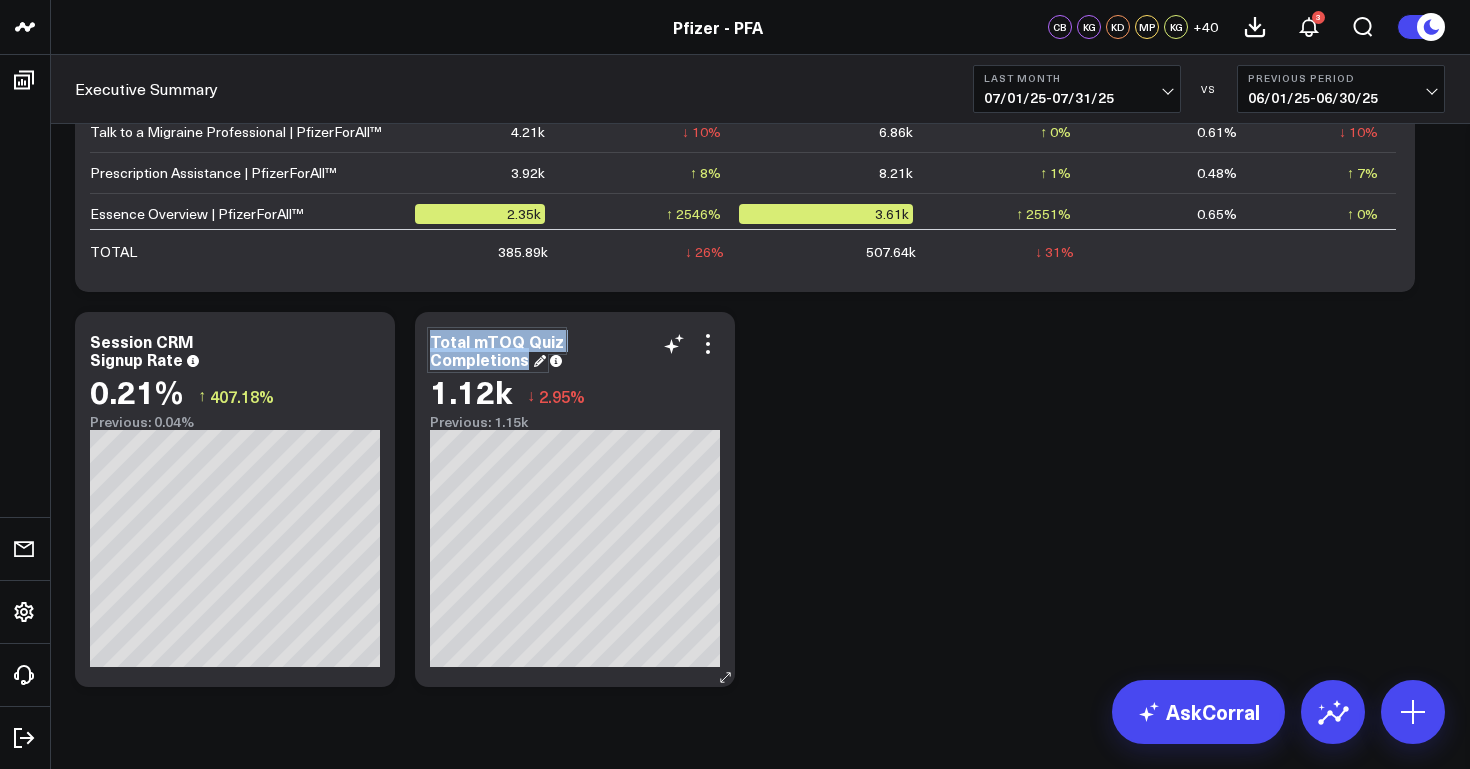 drag, startPoint x: 527, startPoint y: 360, endPoint x: 423, endPoint y: 334, distance: 107.200745 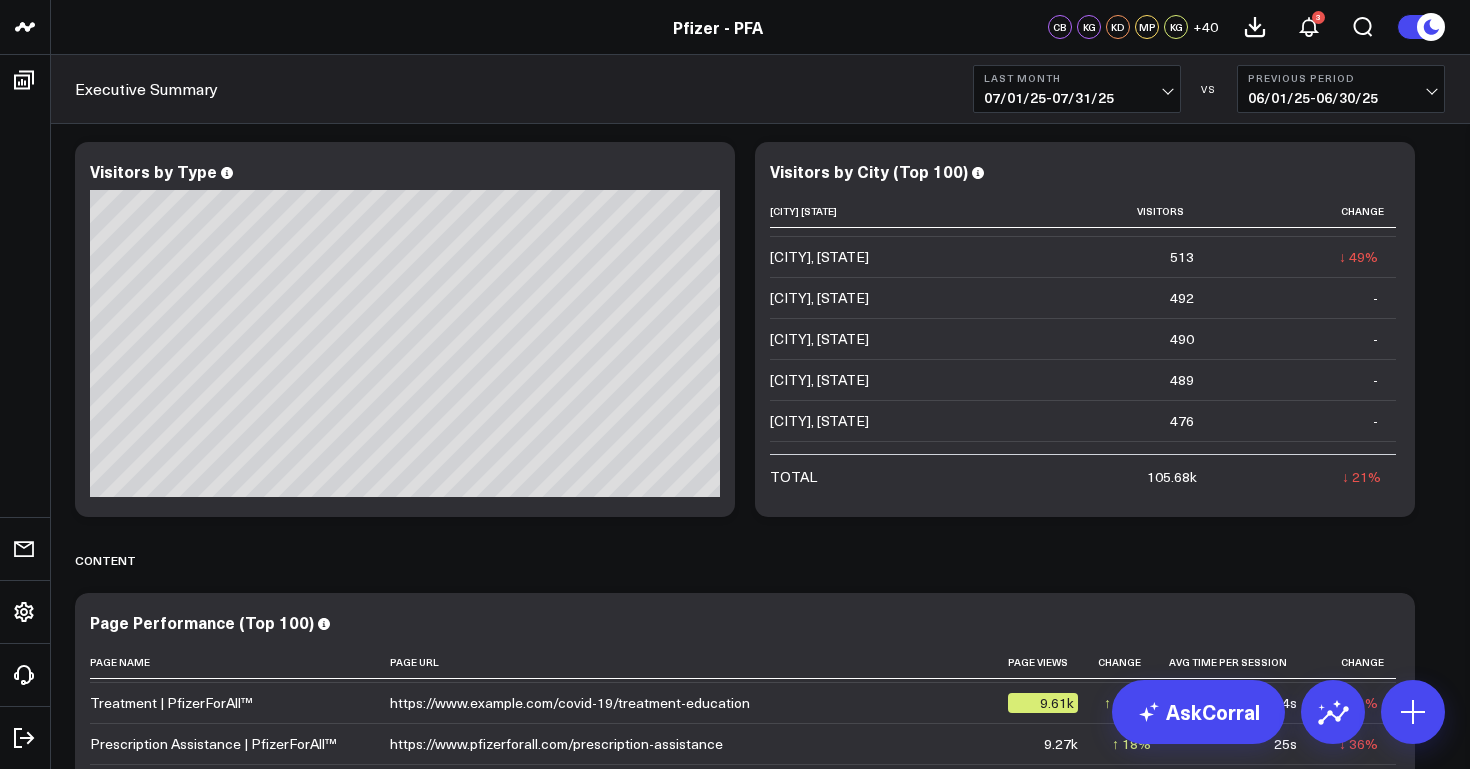 scroll, scrollTop: 6128, scrollLeft: 0, axis: vertical 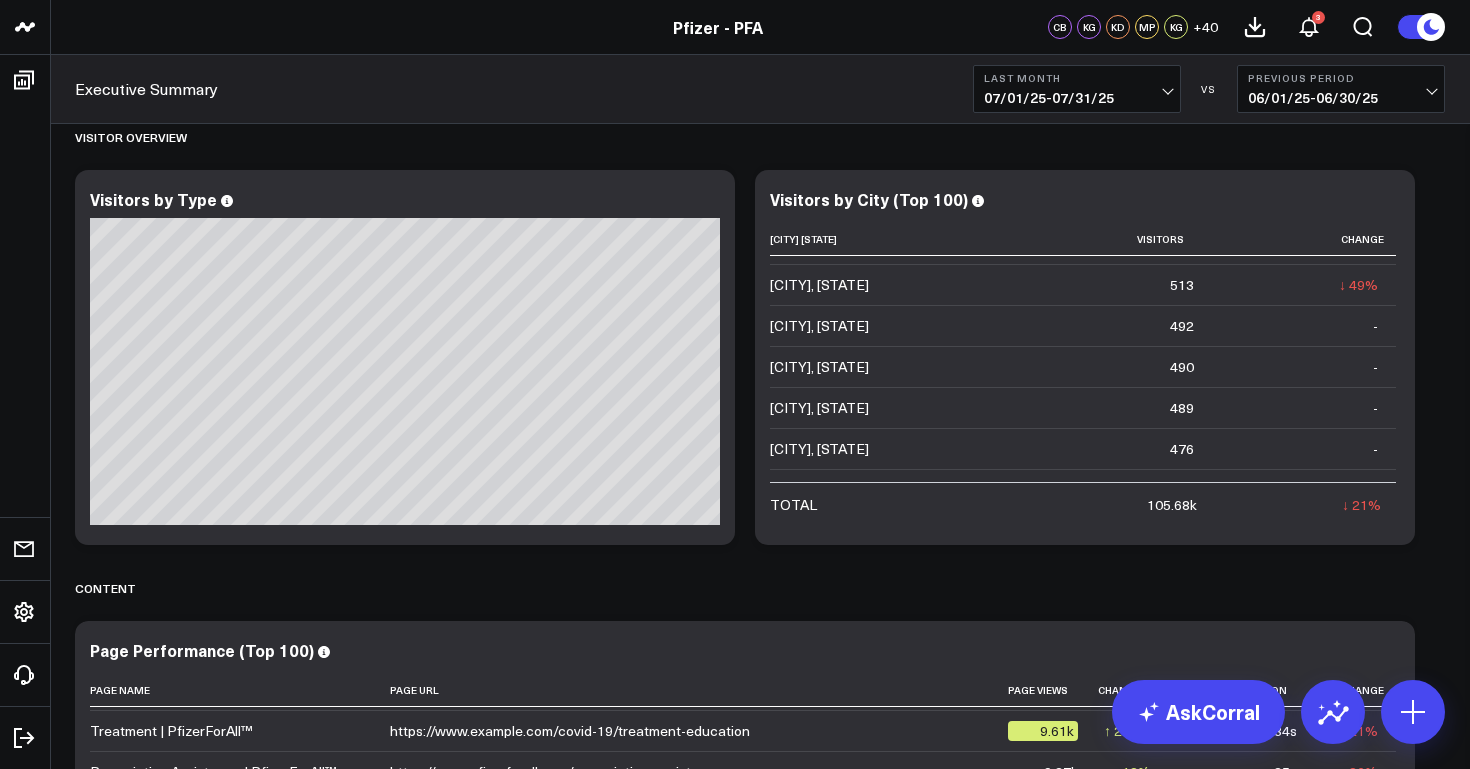 click on "Executive Summary" at bounding box center (146, 89) 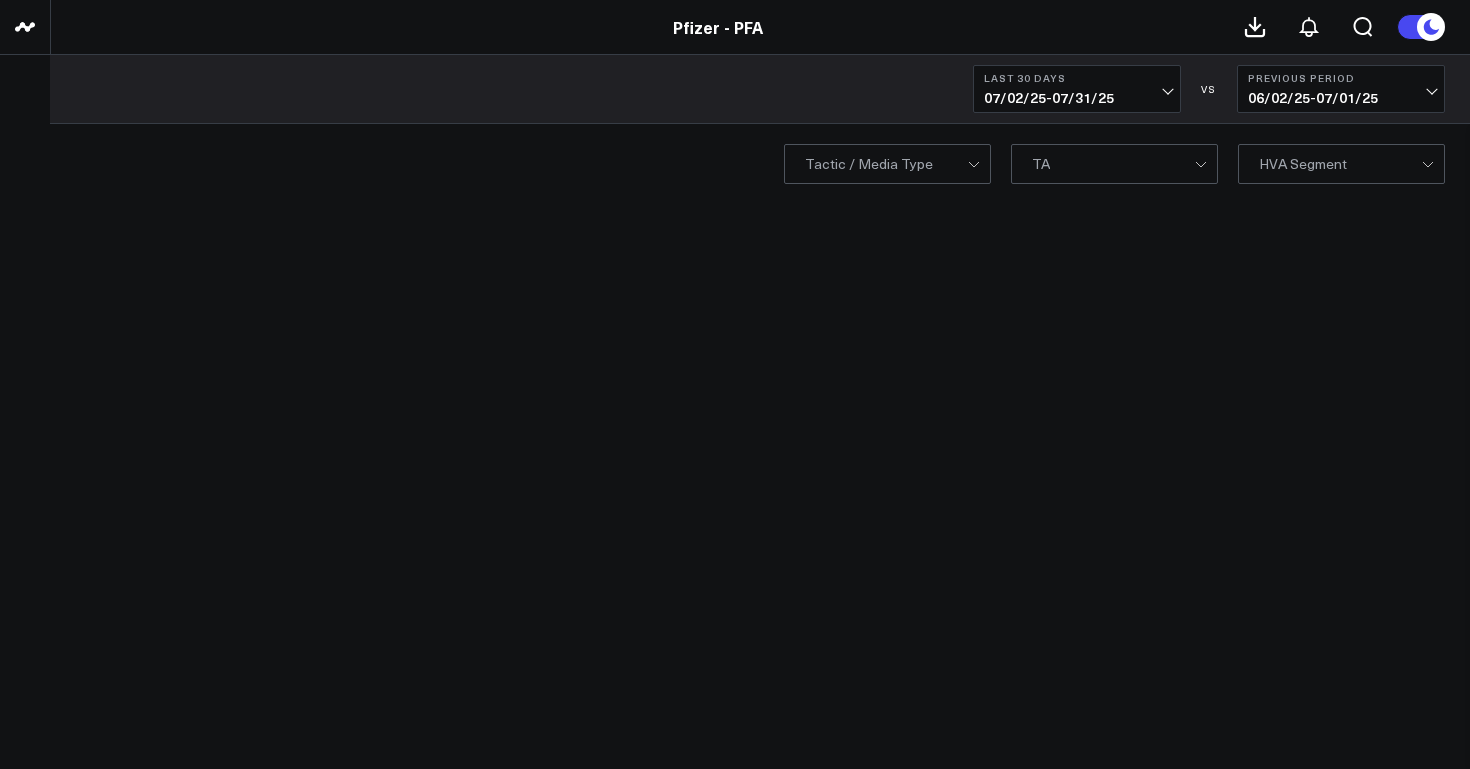 scroll, scrollTop: 0, scrollLeft: 0, axis: both 